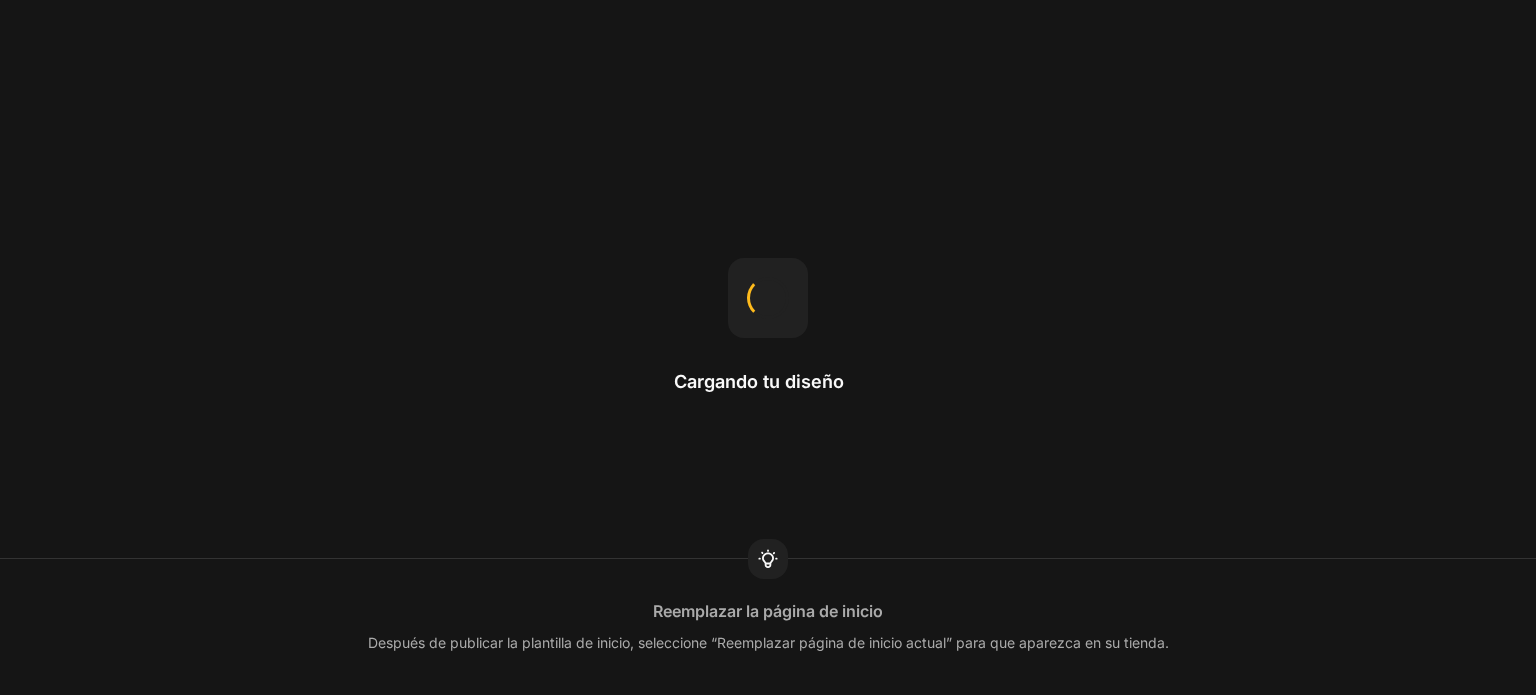 scroll, scrollTop: 0, scrollLeft: 0, axis: both 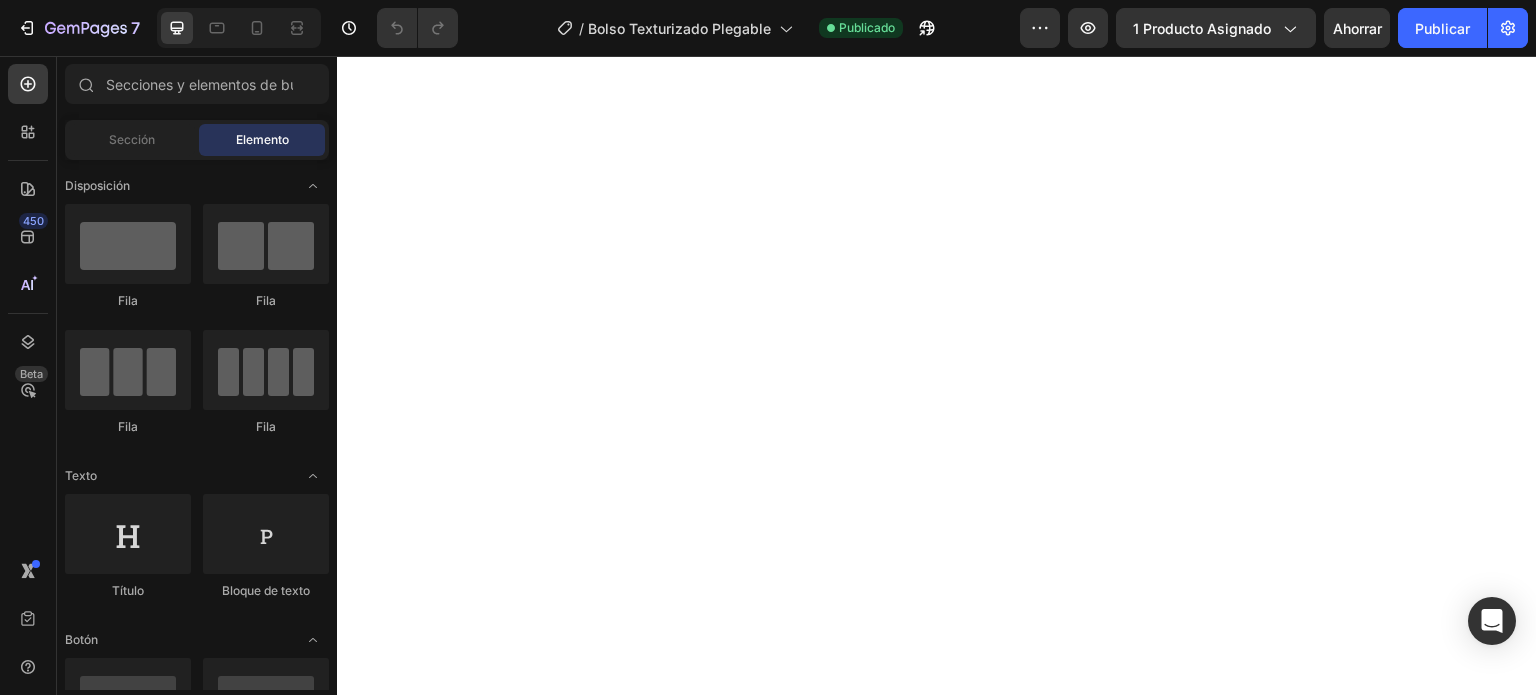click at bounding box center (937, -1099) 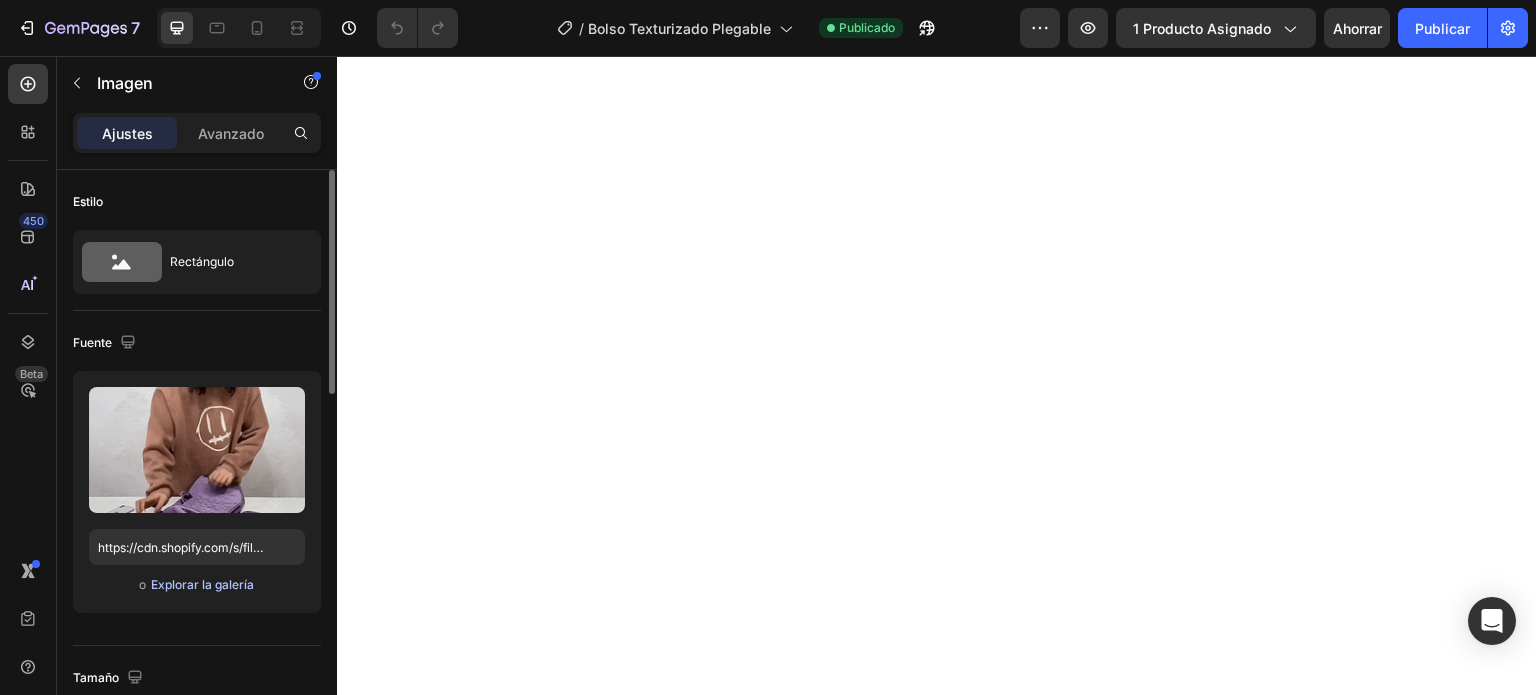 click on "Explorar la galería" at bounding box center [202, 584] 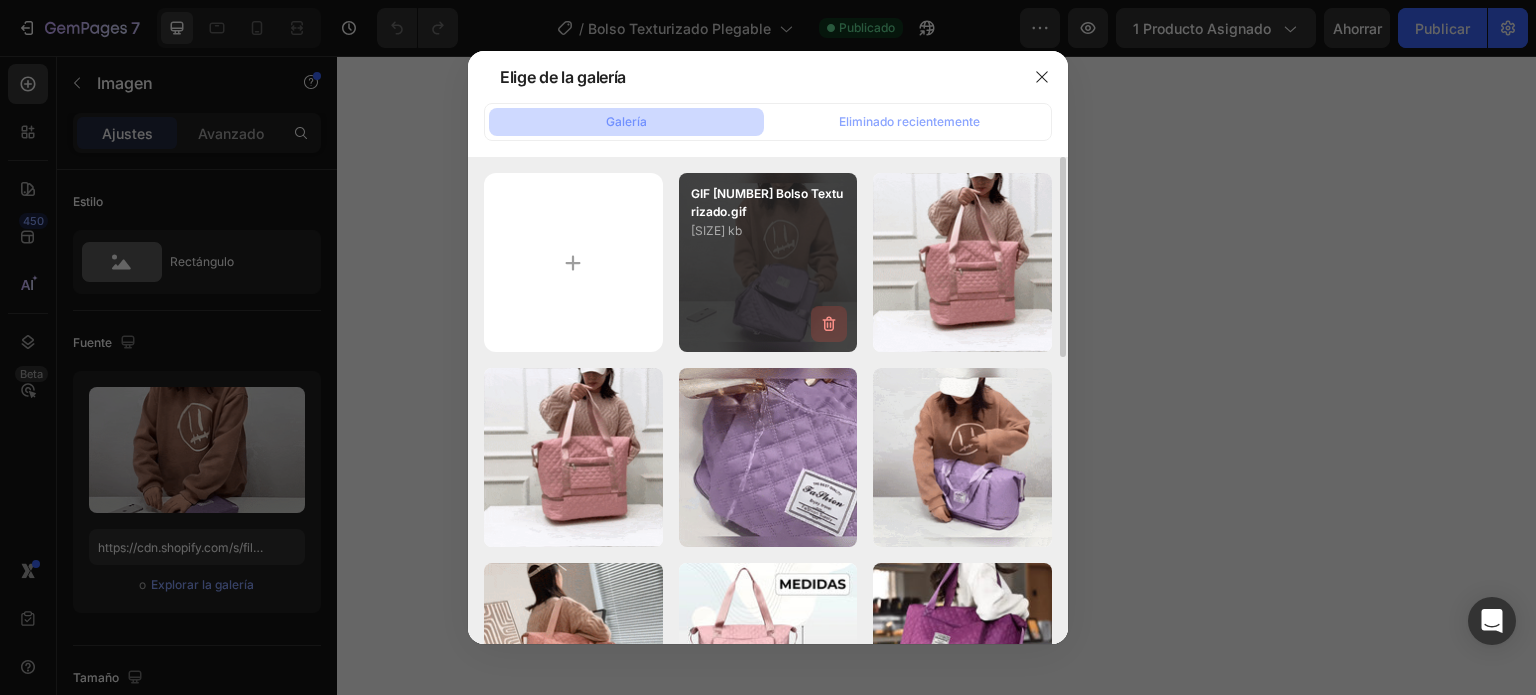click 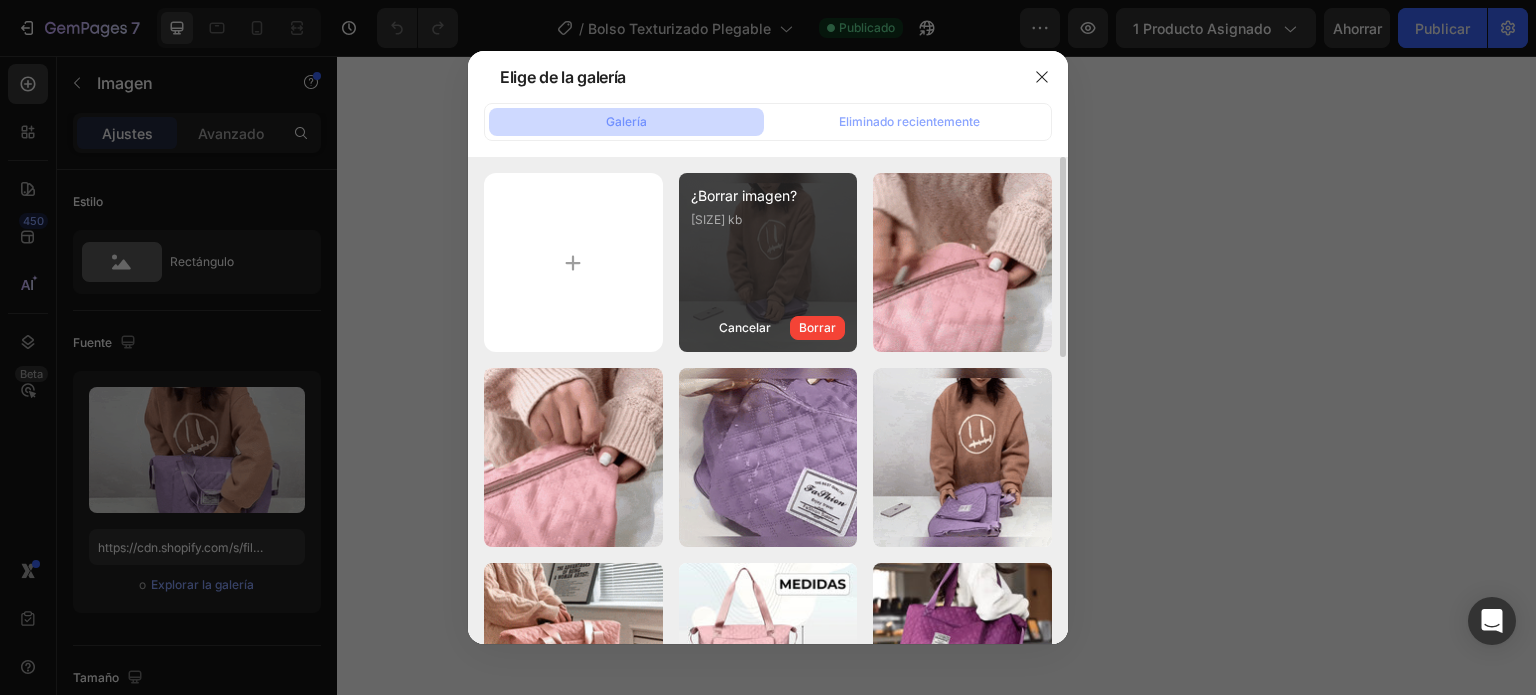 click on "Borrar" at bounding box center [817, 327] 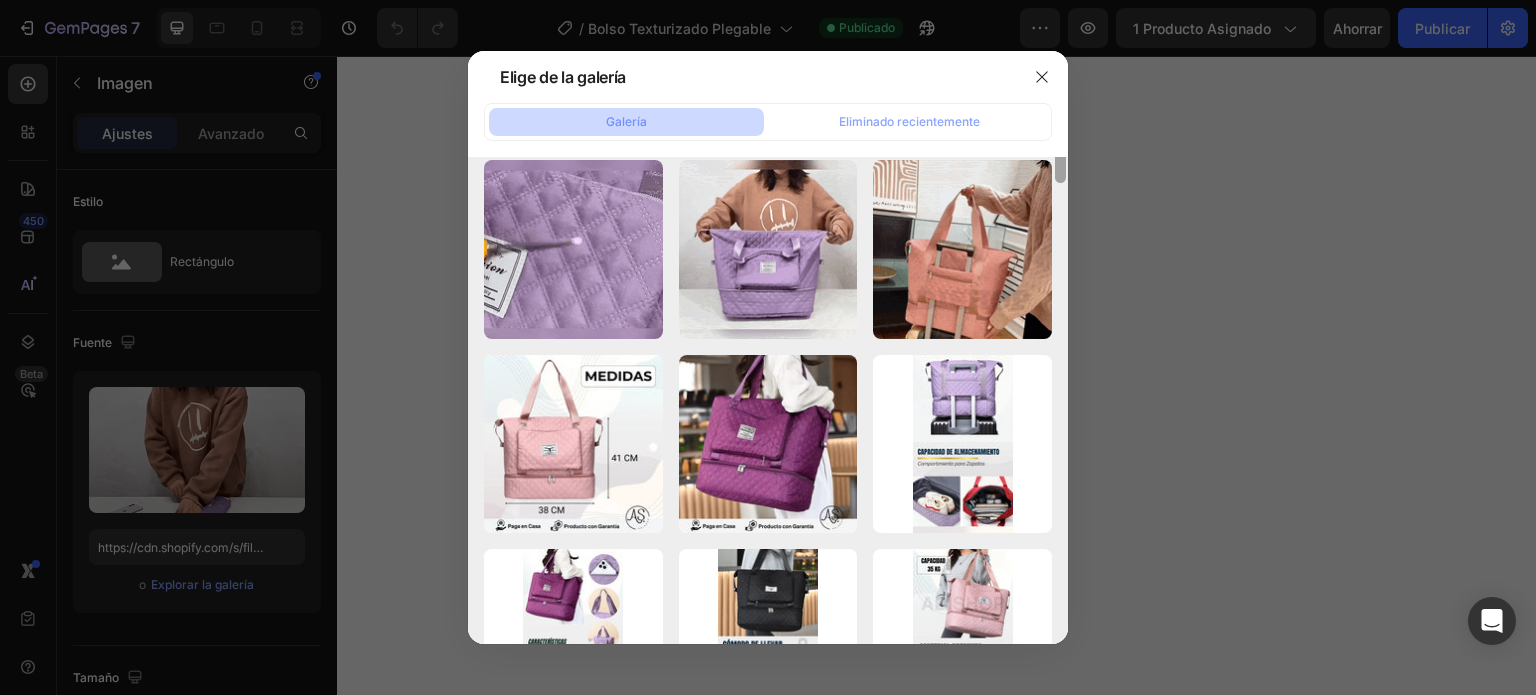 scroll, scrollTop: 0, scrollLeft: 0, axis: both 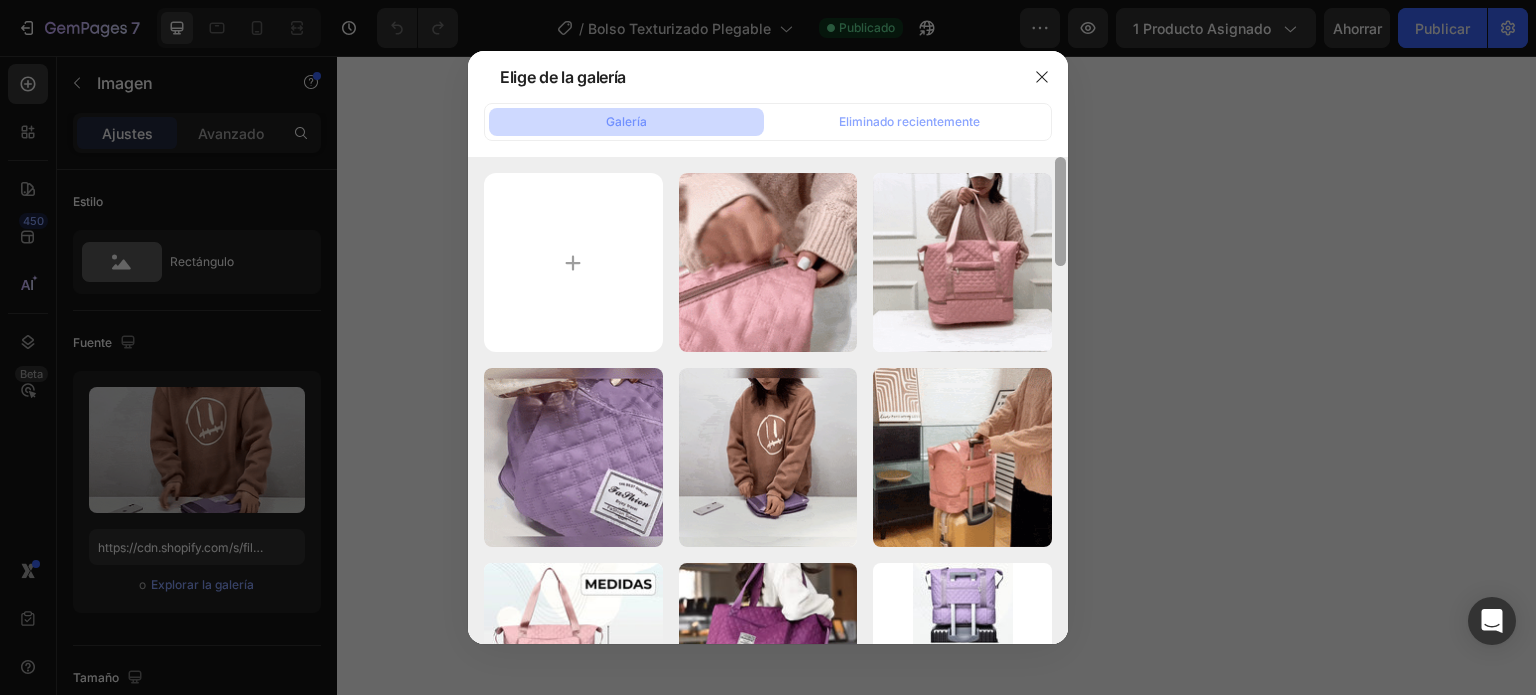 drag, startPoint x: 1059, startPoint y: 197, endPoint x: 1076, endPoint y: 148, distance: 51.86521 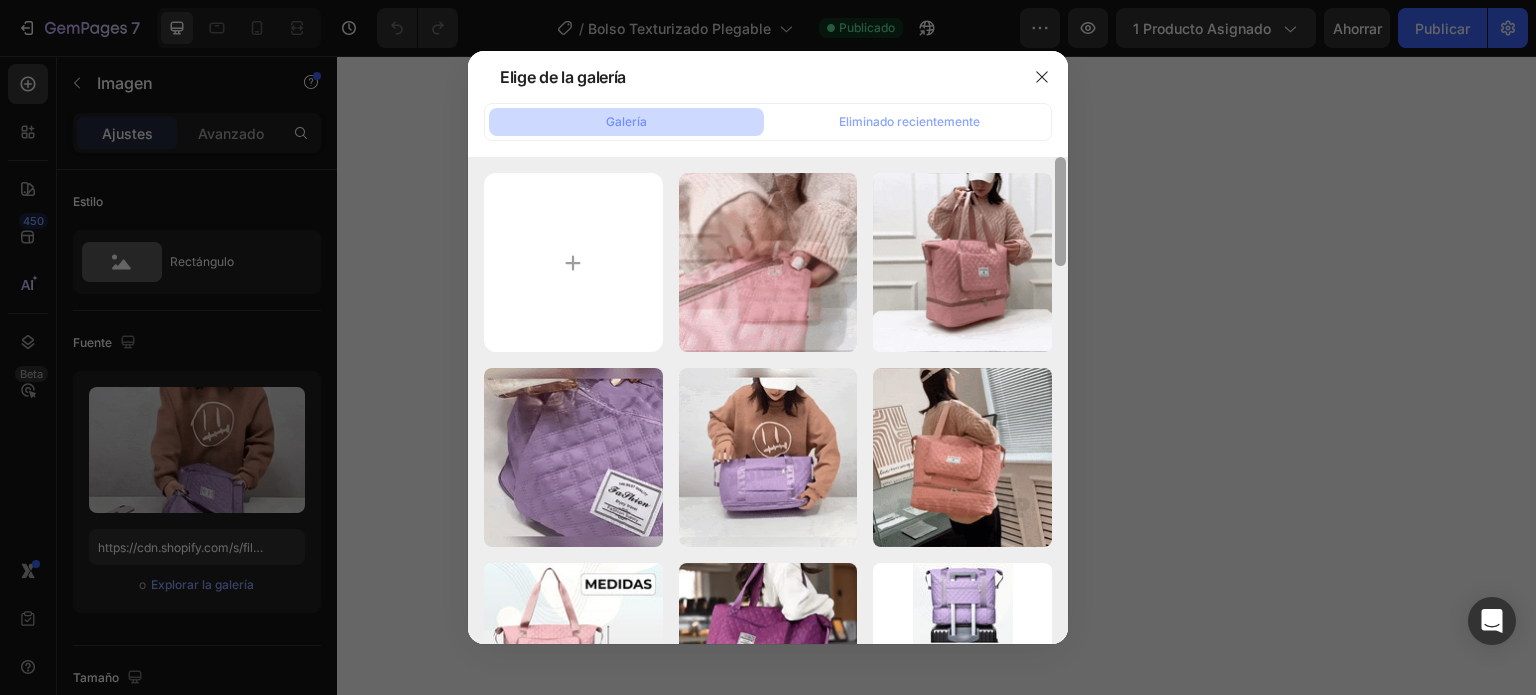 click on "Elige de la galería Galería Eliminado recientemente GIF [NUMBER] Bolso Texturiza...[NUMBER]).gif [SIZE] kb GIF [NUMBER] Bolso Texturizado.gif [SIZE] kb GIF [NUMBER] Bolso Texturizado.gif [SIZE] kb GIF [NUMBER] Bolso Texturizado.gif [SIZE] kb GIF [NUMBER] Bolso Texturizado.gif [SIZE] kb bolso satinado_[NUMBER]_11zon.webp [SIZE] kb bolso satinado_[NUMBER]_11zon.webp [SIZE] kb Bolso satinado REC ([NUMBER])...on.webp [SIZE] kb Bolso satinado REC ([NUMBER])...on.webp [SIZE] kb Bolso satinado REC ([NUMBER])...on.webp [SIZE] kb Bolso satinado REC_[NUMBER]...on.webp [SIZE] kb bolso satinado_[NUMBER]_11zon.webp [SIZE] kb bolso satinado ([NUMBER])_[NUMBER]...on.webp [SIZE] kb bolso satinado ([NUMBER])_[NUMBER]...on.webp [SIZE] kb bolso satinado ([NUMBER])_[NUMBER]...on.webp [SIZE] kb bolso satinado ([NUMBER])_[NUMBER]...on.webp [SIZE] kb bolso satinado ([NUMBER])_[NUMBER]...on.webp [SIZE] kb bolso satinado ([NUMBER])_[NUMBER]...on.webp [SIZE] kb bolso satinado_[NUMBER]_11zon.webp [SIZE] kb GIF [NUMBER] Bolso Satinado.gif [SIZE] kb bolso satinado ([NUMBER])_[NUMBER]...on.webp [SIZE] kb bolso satinado ([NUMBER])_[NUMBER]...on.webp [SIZE] kb GIF [NUMBER] Bolso Satinado.gif [SIZE] kb Bolso satinado REC ([NUMBER])...on.webp" 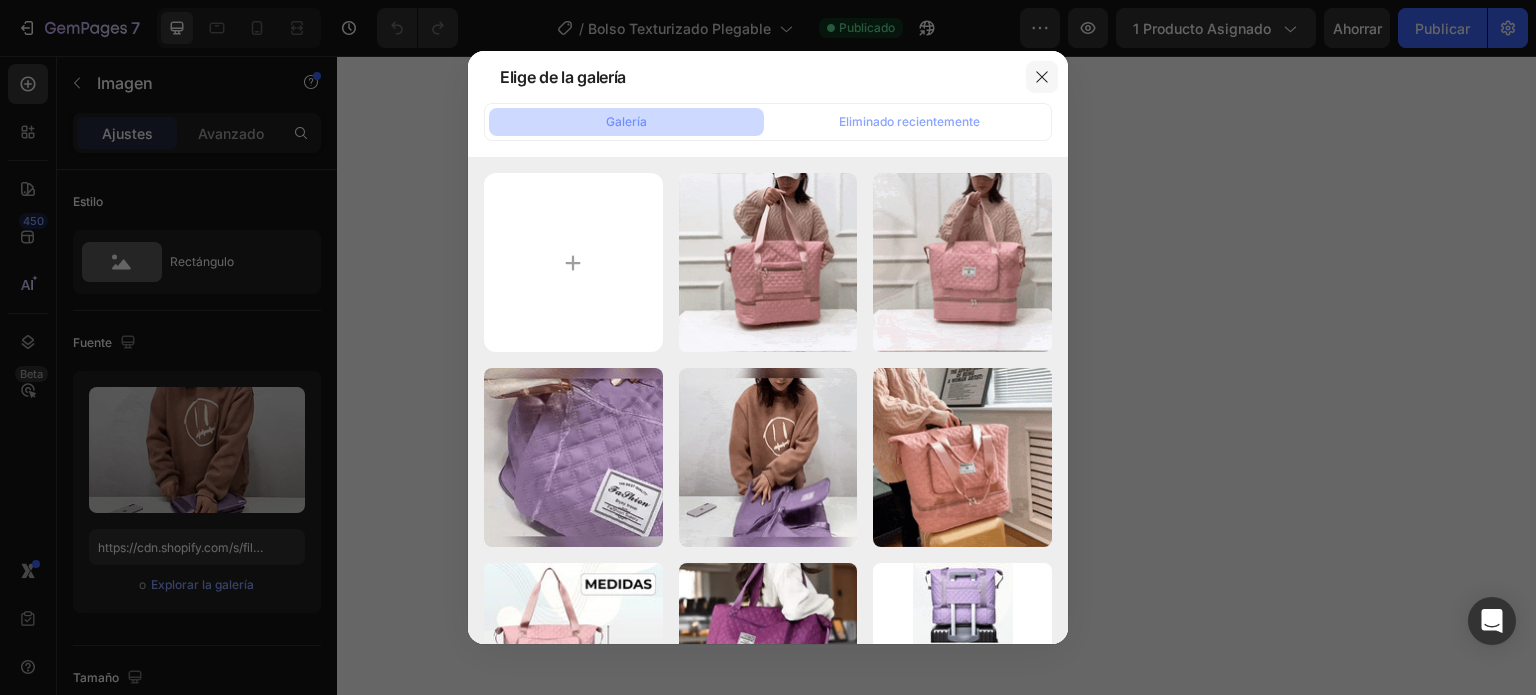 click 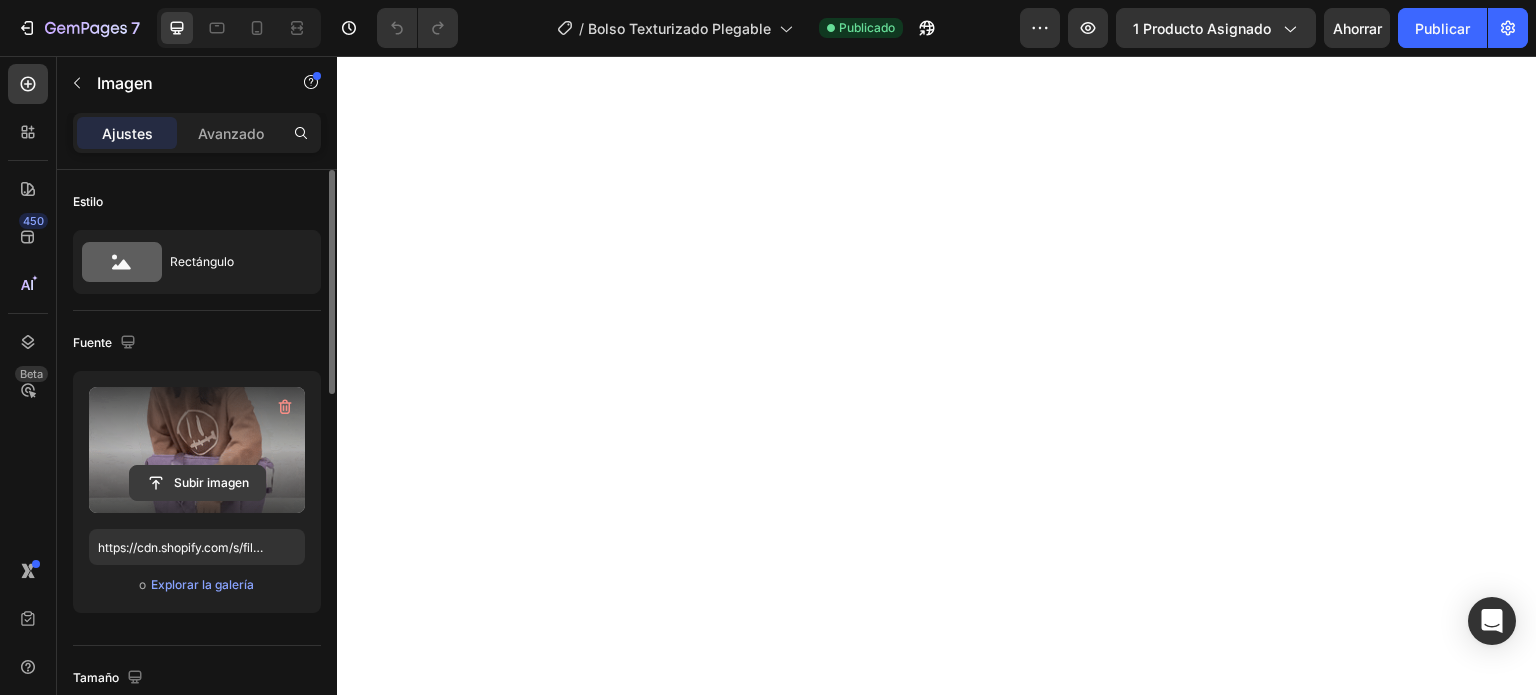 click 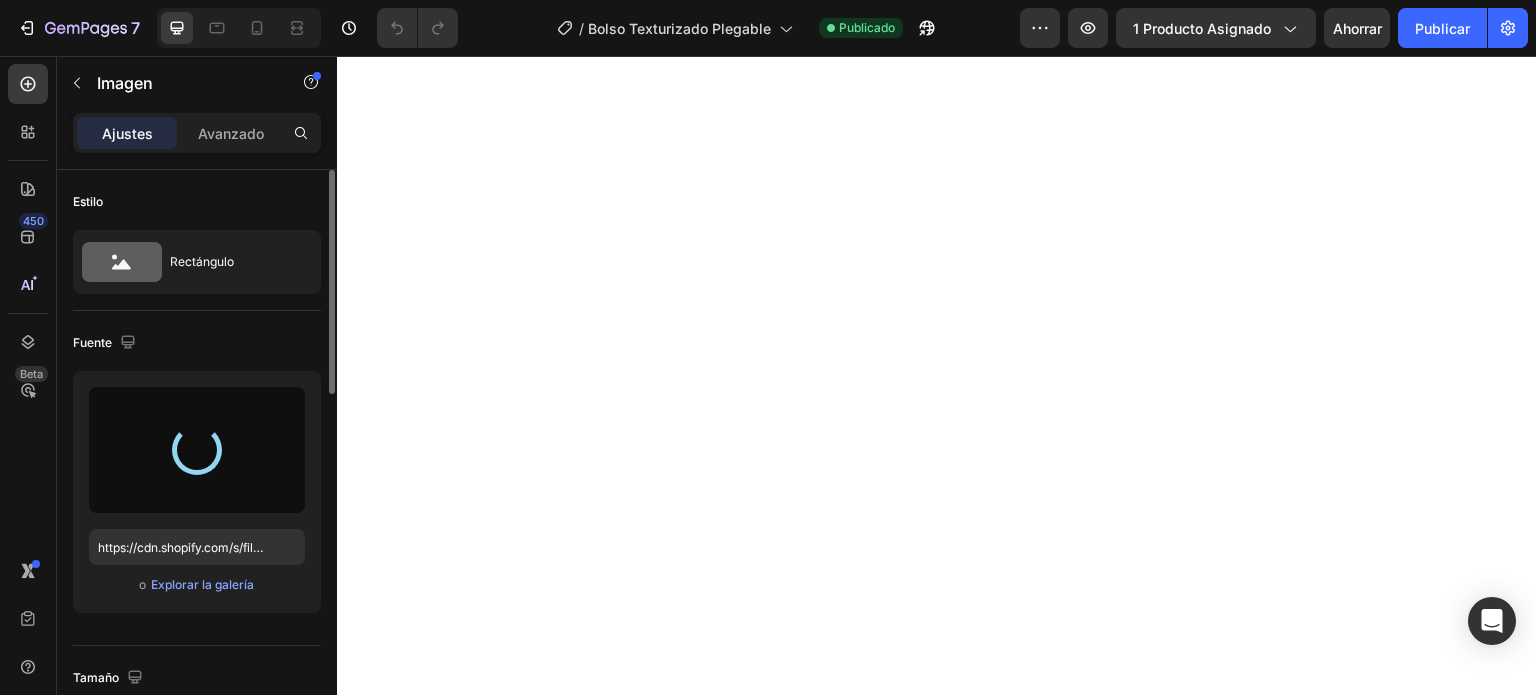 type on "https://cdn.shopify.com/s/files/1/0708/1902/0978/files/gempages_[NUMBER]-[STRING].gif" 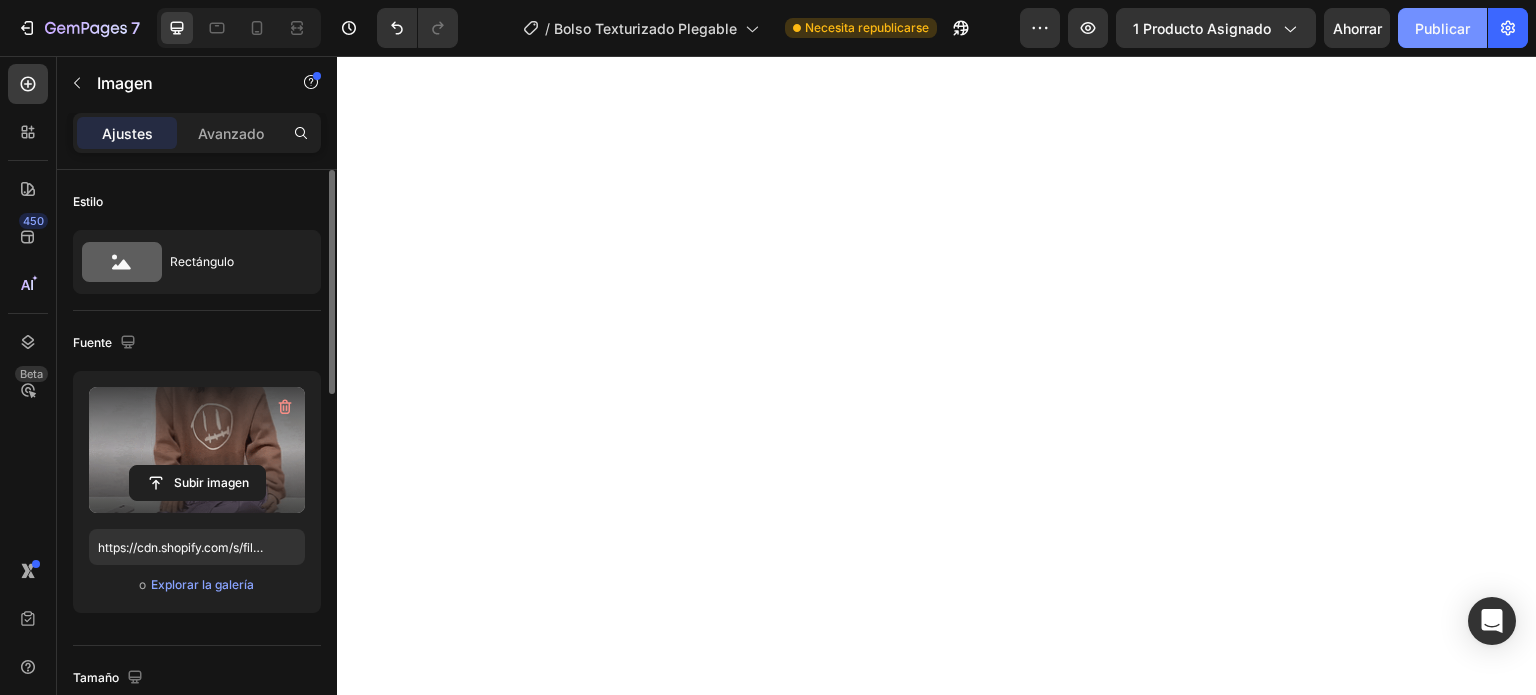 click on "Publicar" 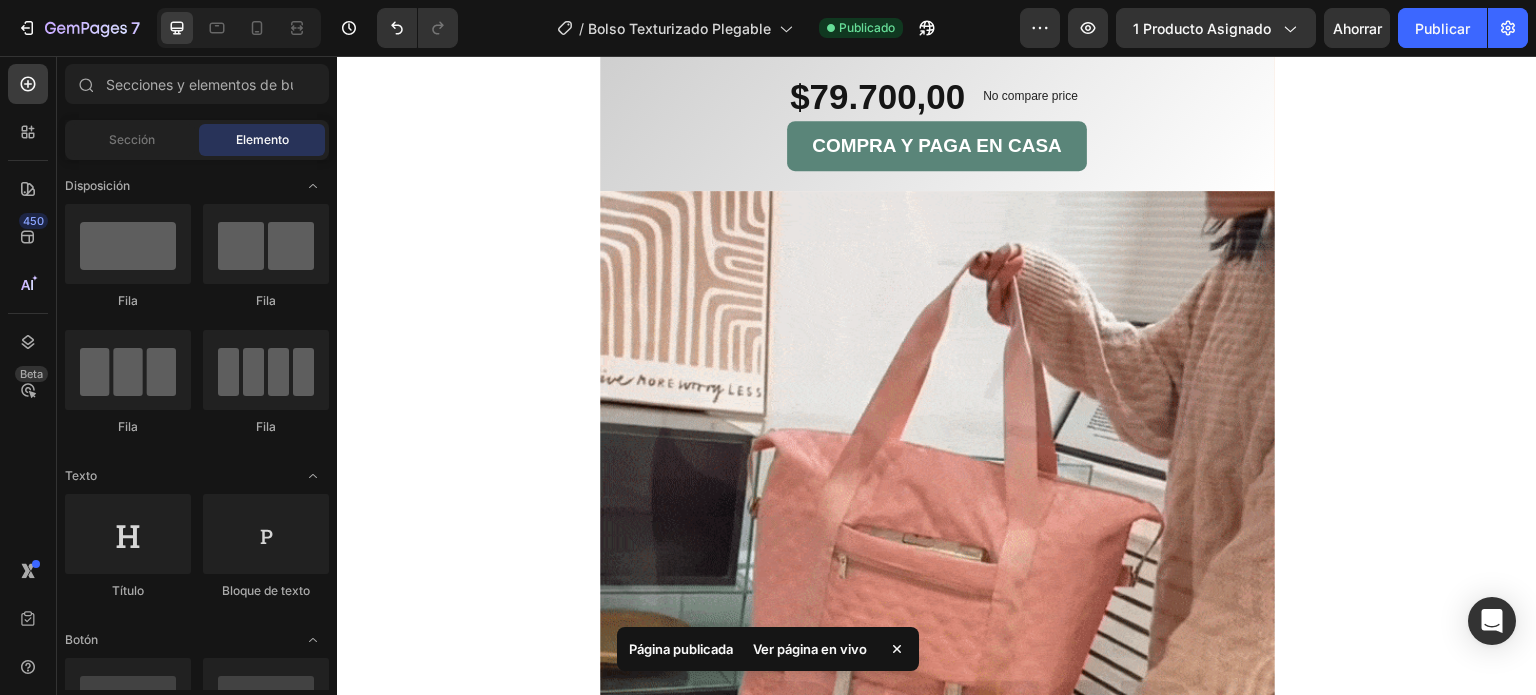 scroll, scrollTop: 0, scrollLeft: 0, axis: both 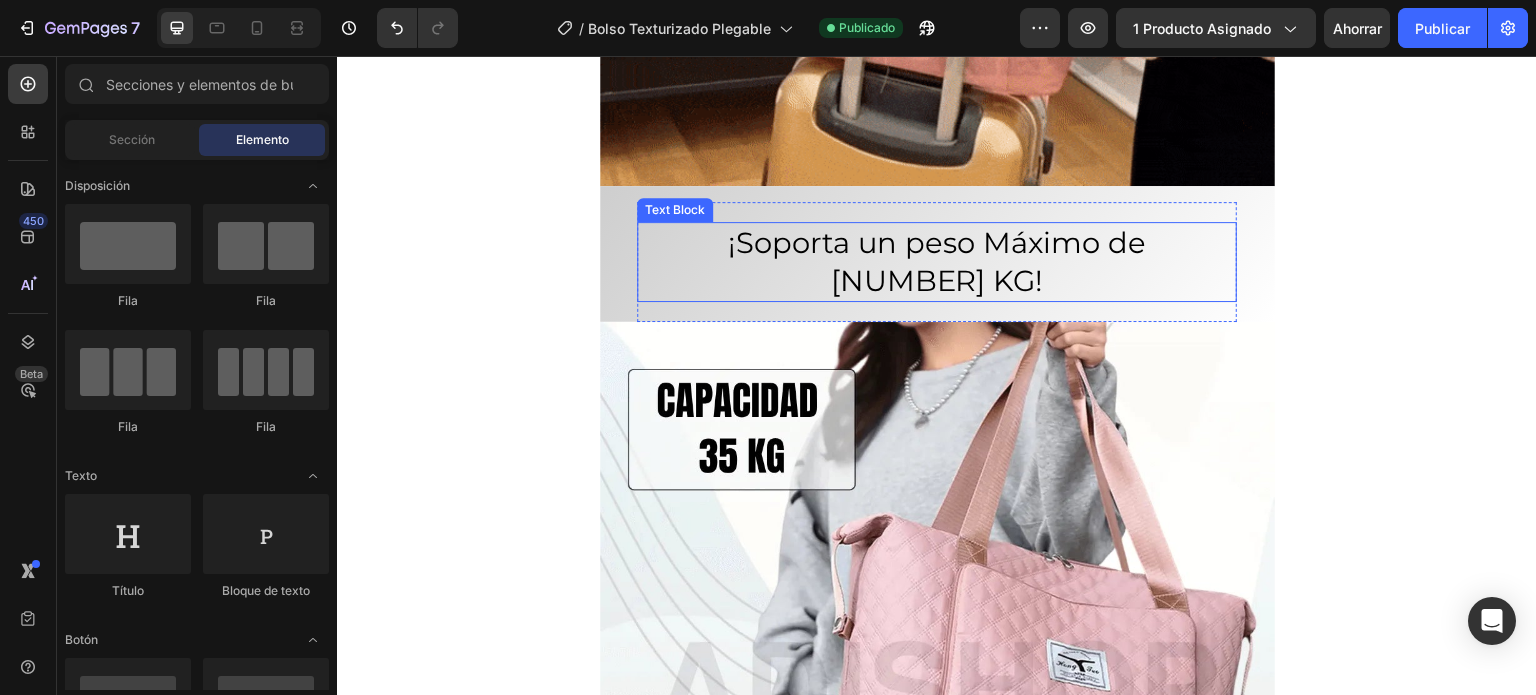 click on "¡Soporta un peso Máximo de [NUMBER] KG!" at bounding box center (937, 261) 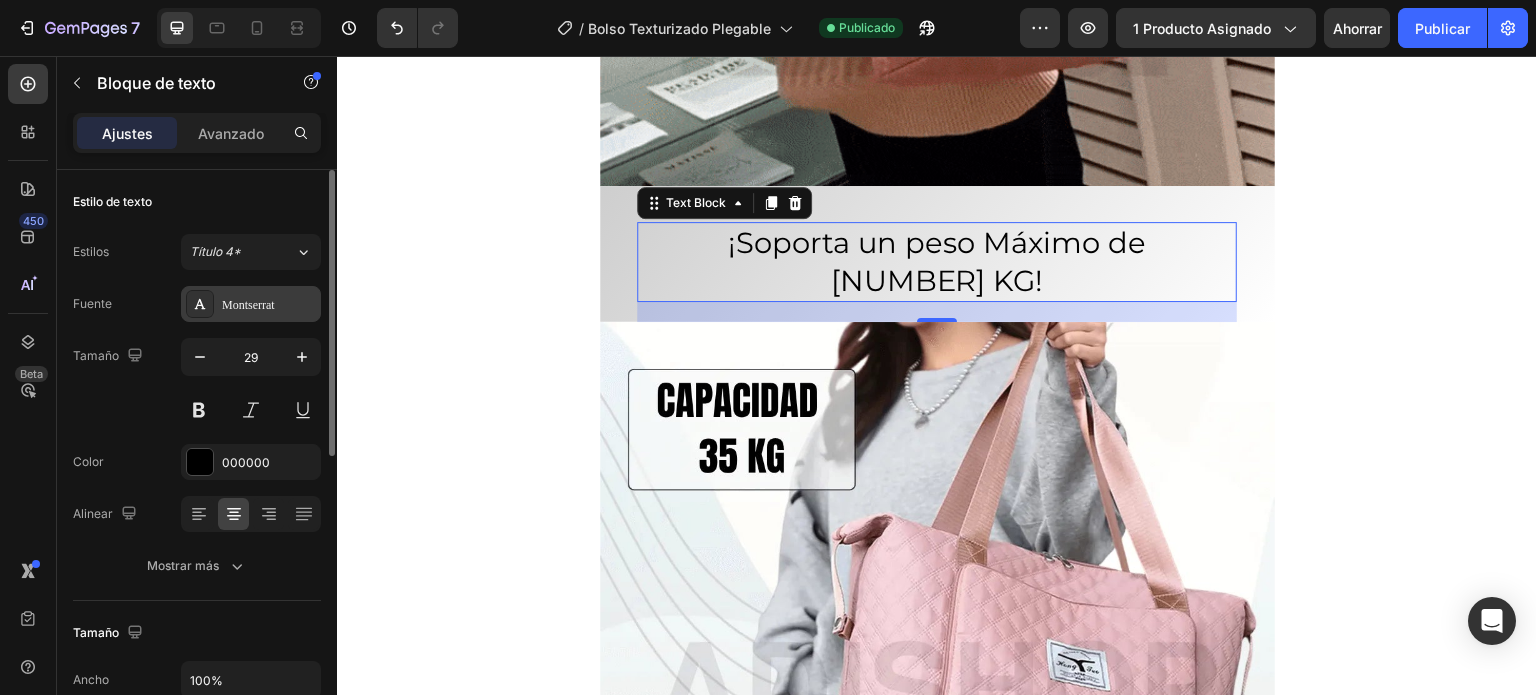 click 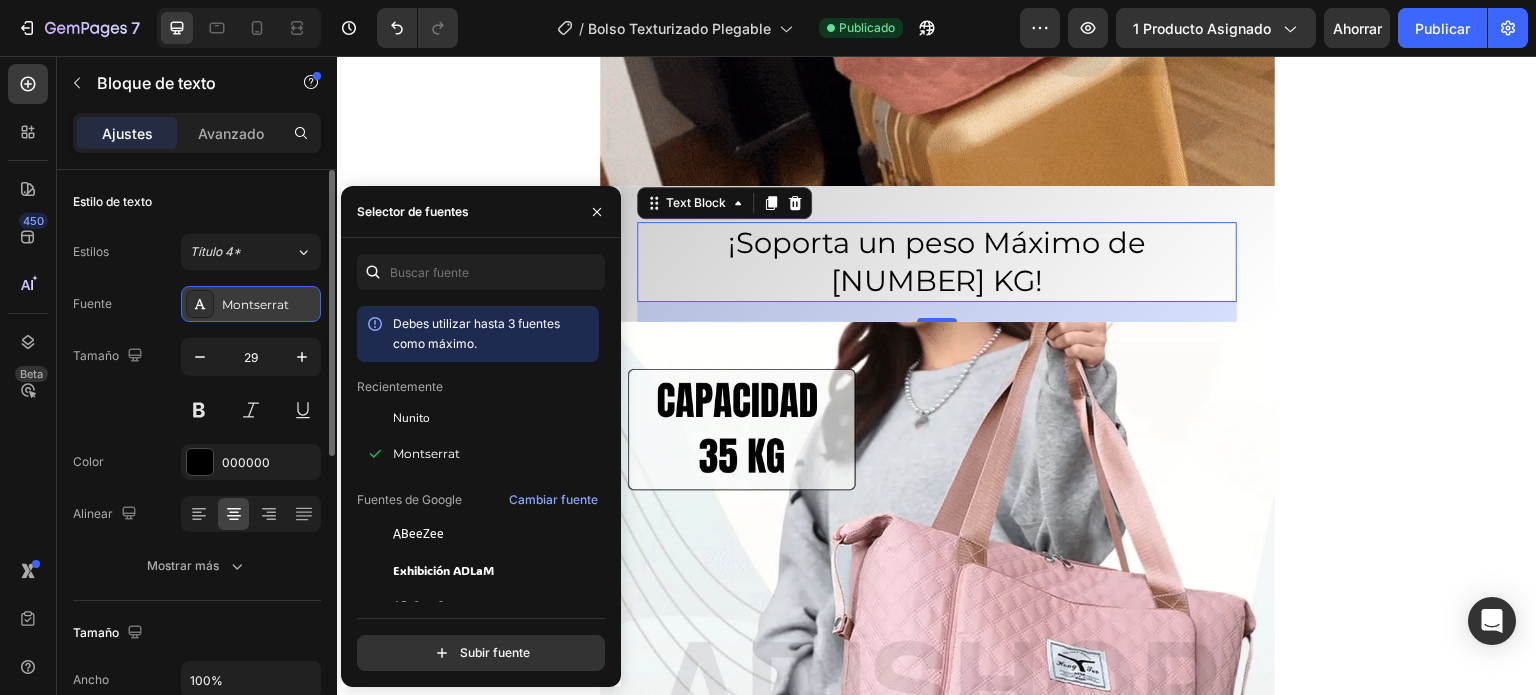 click 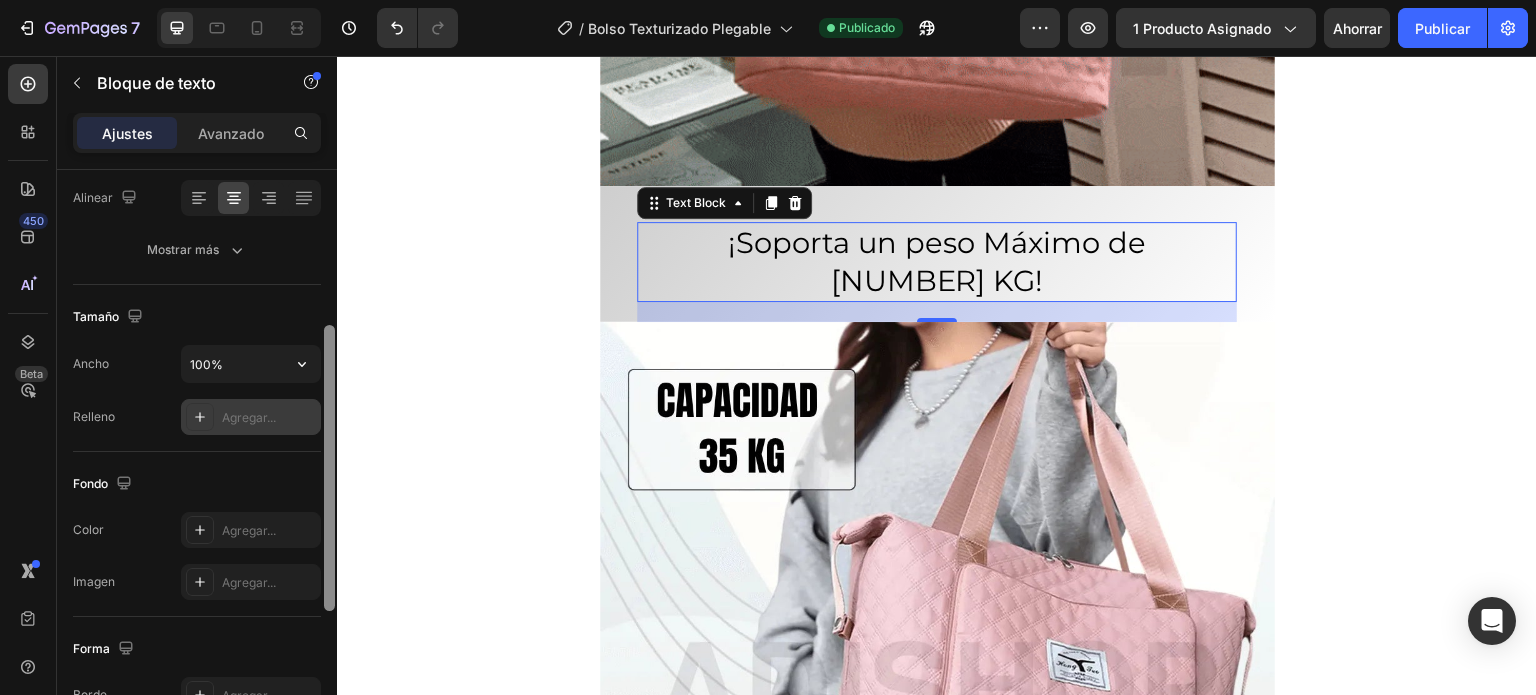 scroll, scrollTop: 332, scrollLeft: 0, axis: vertical 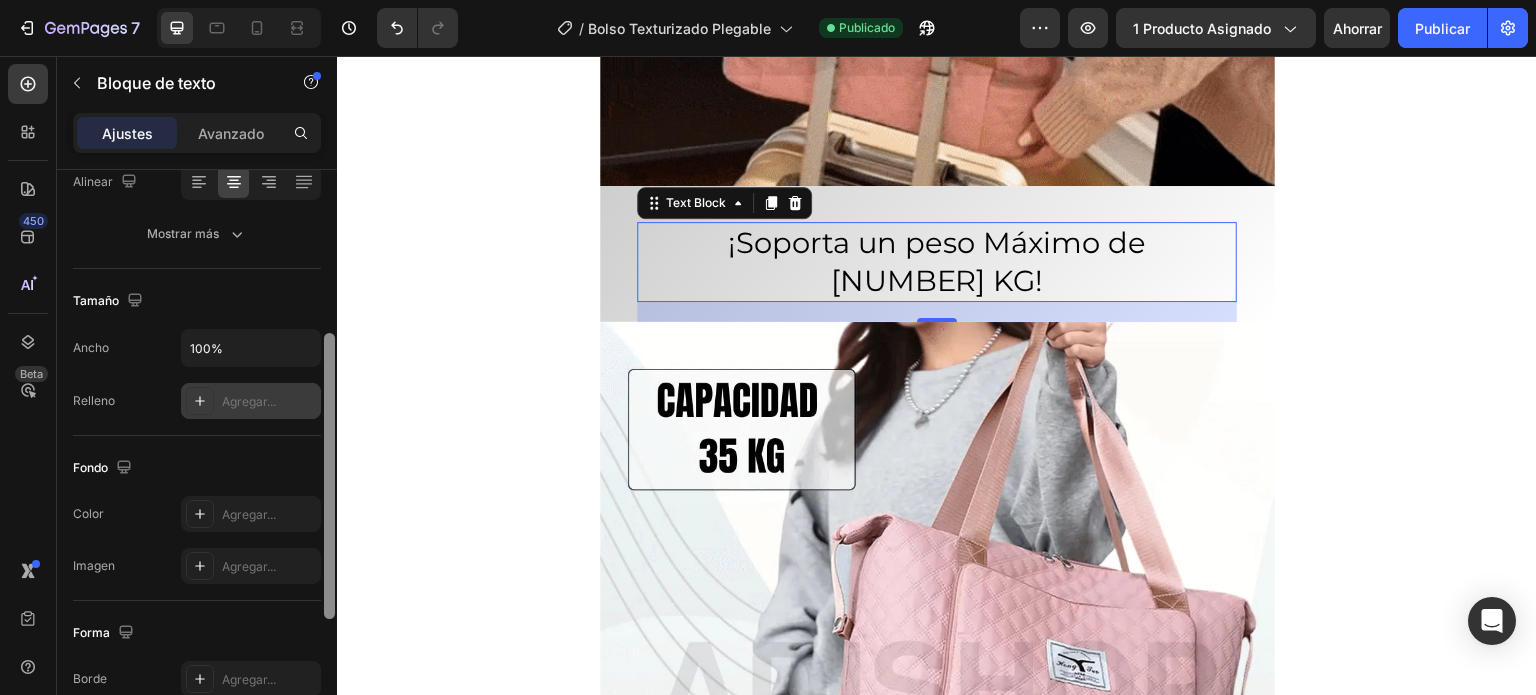 drag, startPoint x: 330, startPoint y: 223, endPoint x: 318, endPoint y: 387, distance: 164.43843 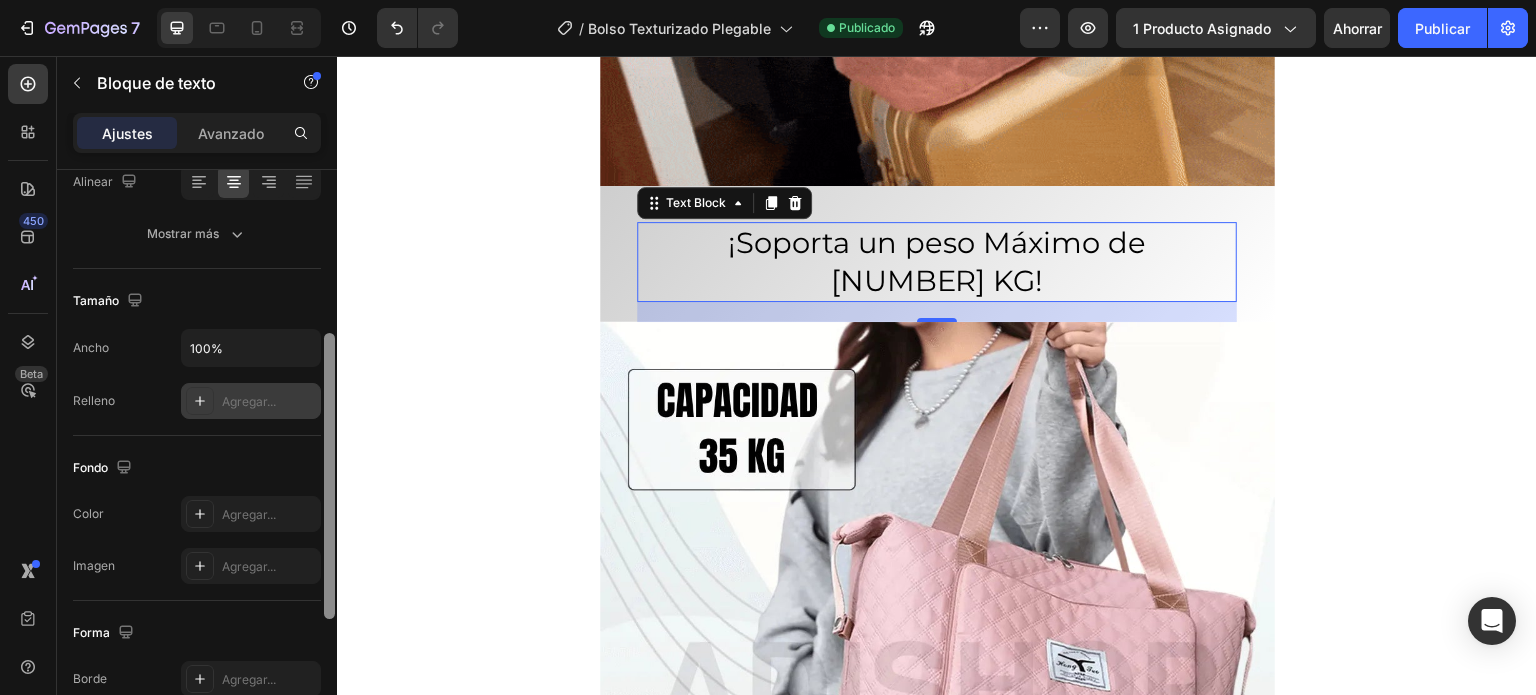 click on "Estilo de texto Estilos Título [NUMBER]* Fuente Montserrat Tamaño [NUMBER] Color [HEX] Alinear Mostrar más Tamaño Ancho [NUMBER]% Relleno Agregar... Fondo Los cambios podrían quedar ocultos por el vídeo. Color Agregar... Imagen Agregar... Forma Borde Agregar... Esquina Agregar... Sombra Agregar... Alinear Eliminar elemento" at bounding box center (197, 461) 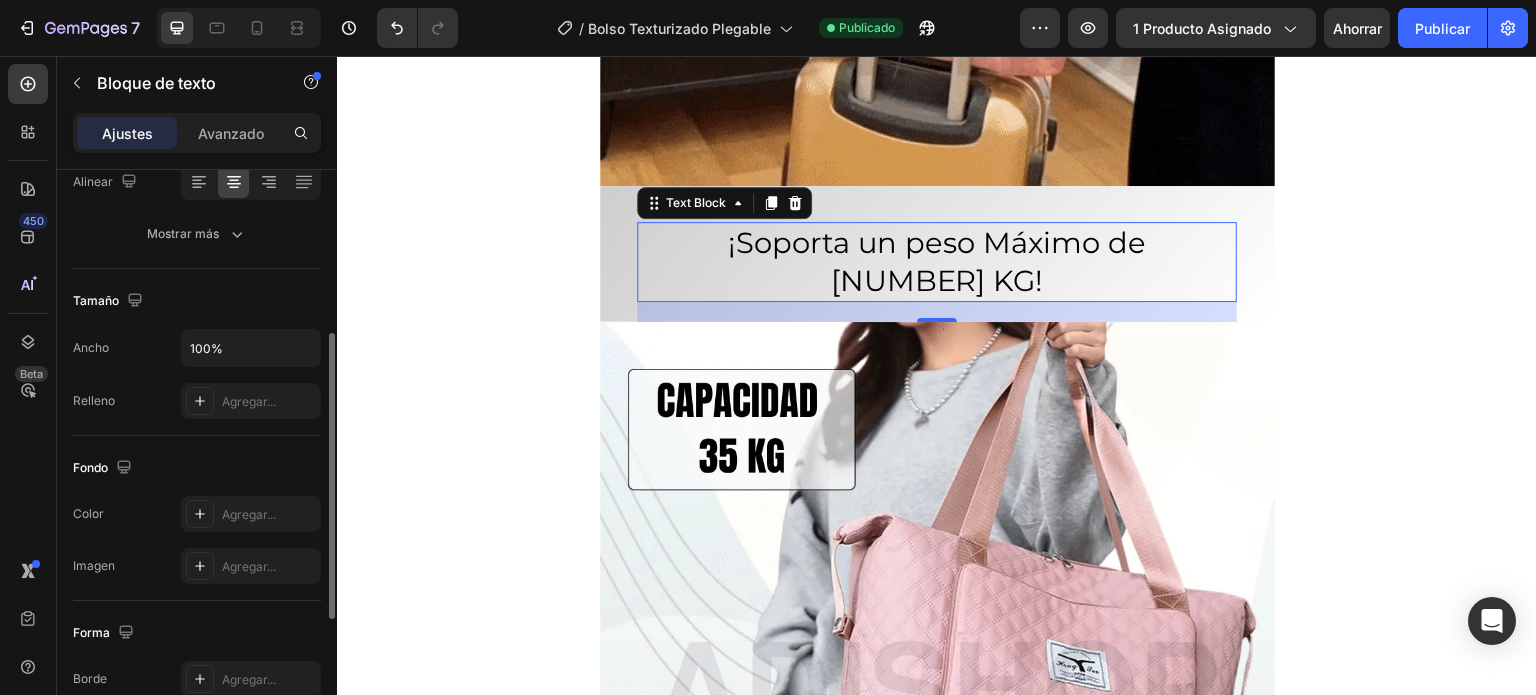 click on "¡Soporta un peso Máximo de [NUMBER] KG!" at bounding box center (937, 261) 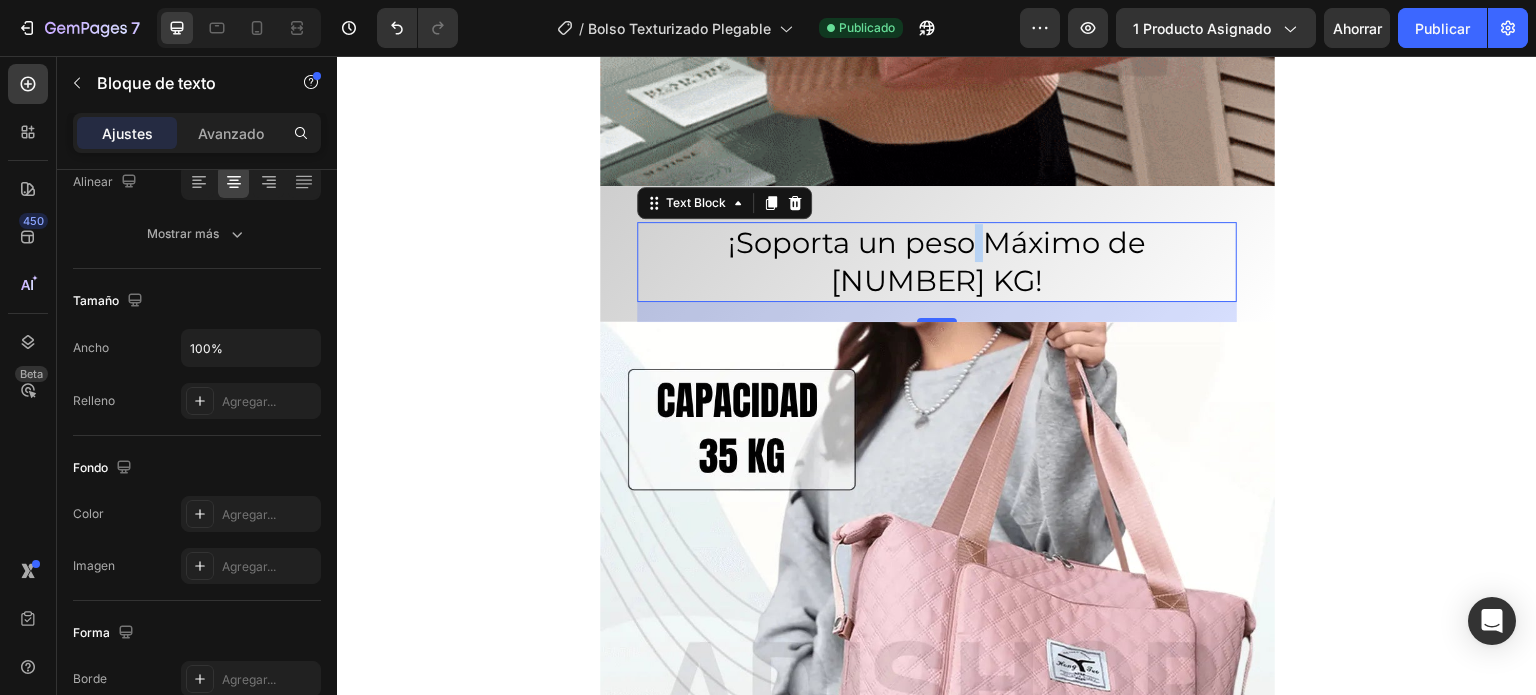 click on "¡Soporta un peso Máximo de [NUMBER] KG!" at bounding box center [937, 261] 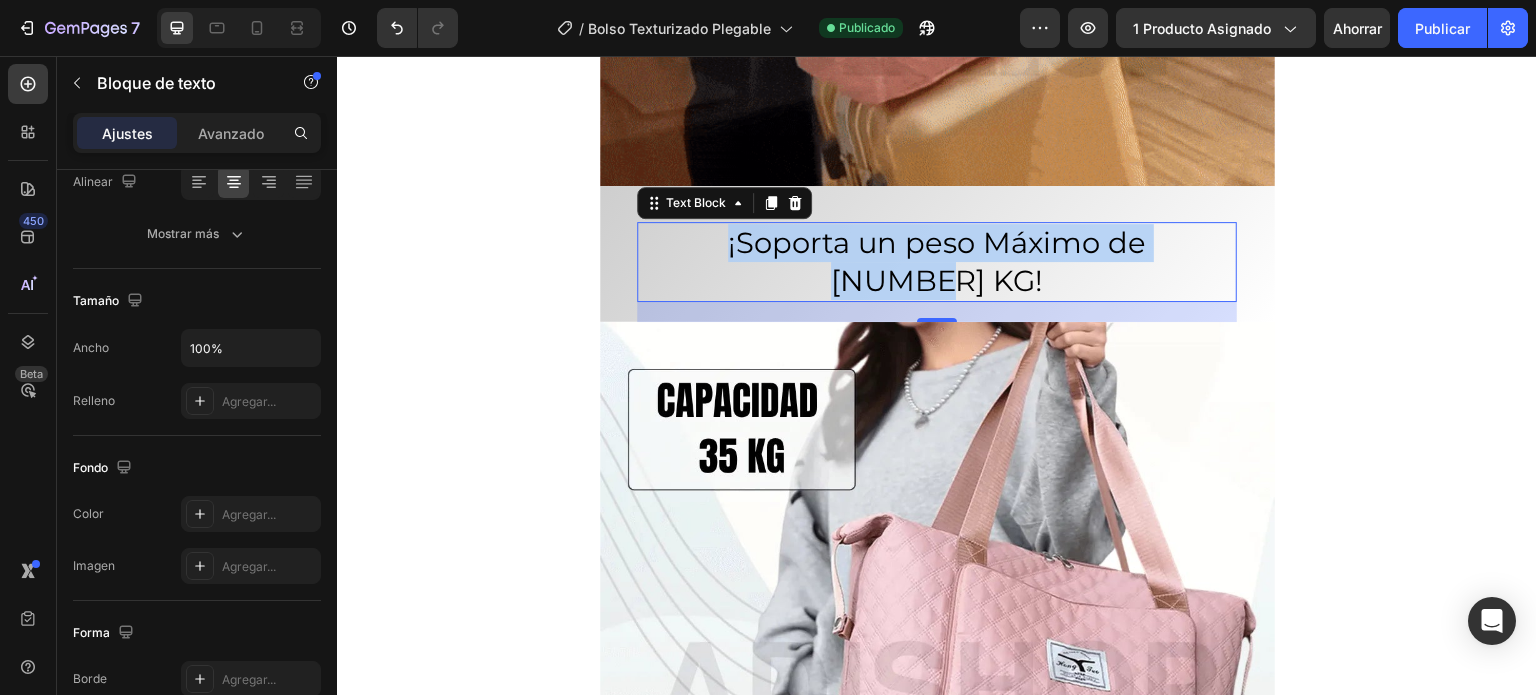 click on "¡Soporta un peso Máximo de [NUMBER] KG!" at bounding box center [937, 261] 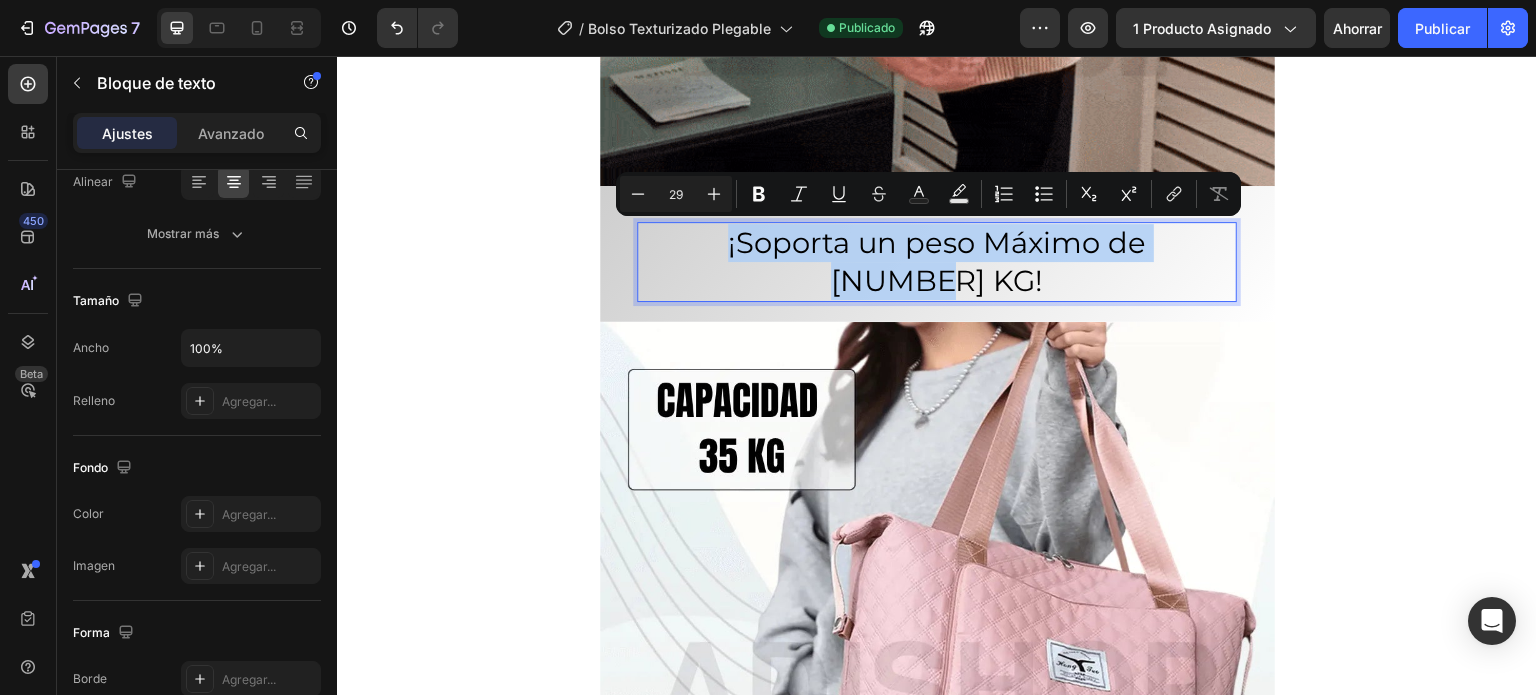 click on "¡Soporta un peso Máximo de [NUMBER] KG!" at bounding box center [937, 261] 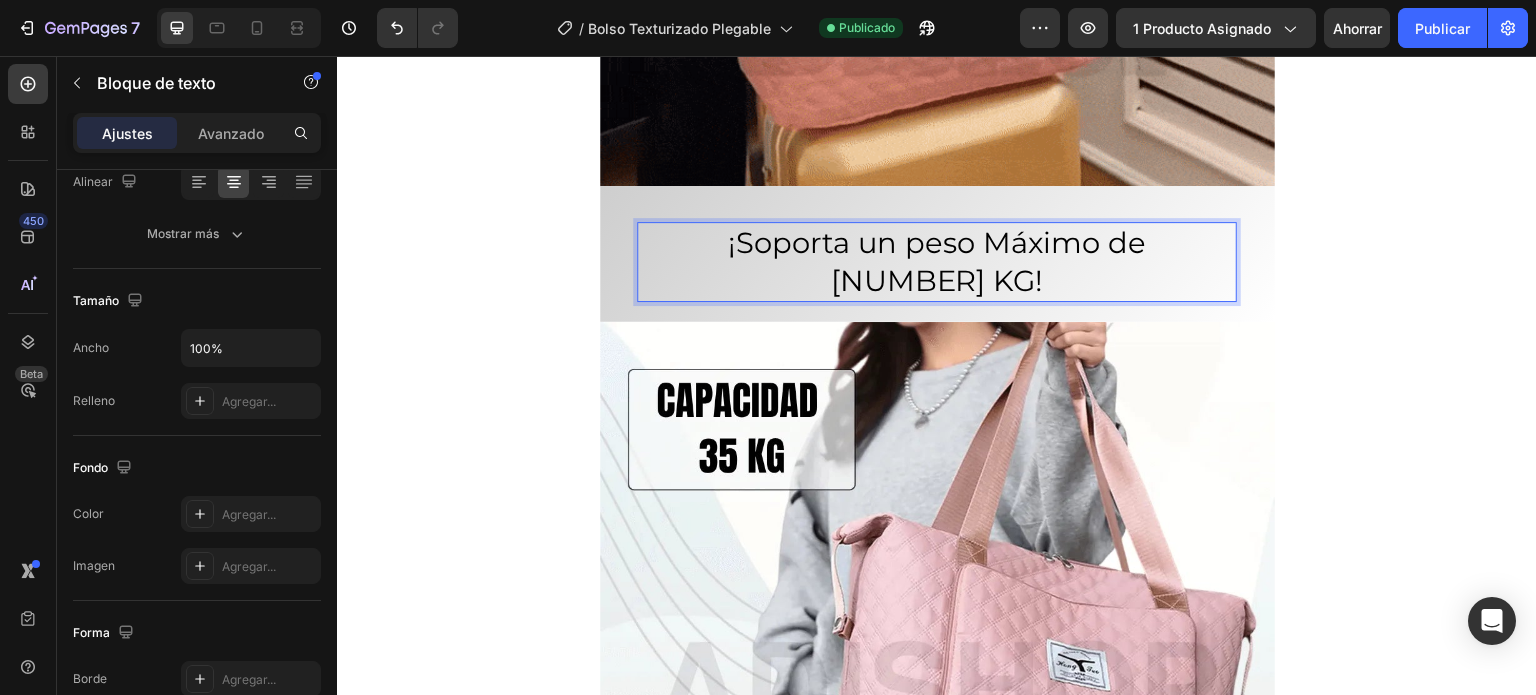 click on "¡Soporta un peso Máximo de [NUMBER] KG!" at bounding box center [937, 261] 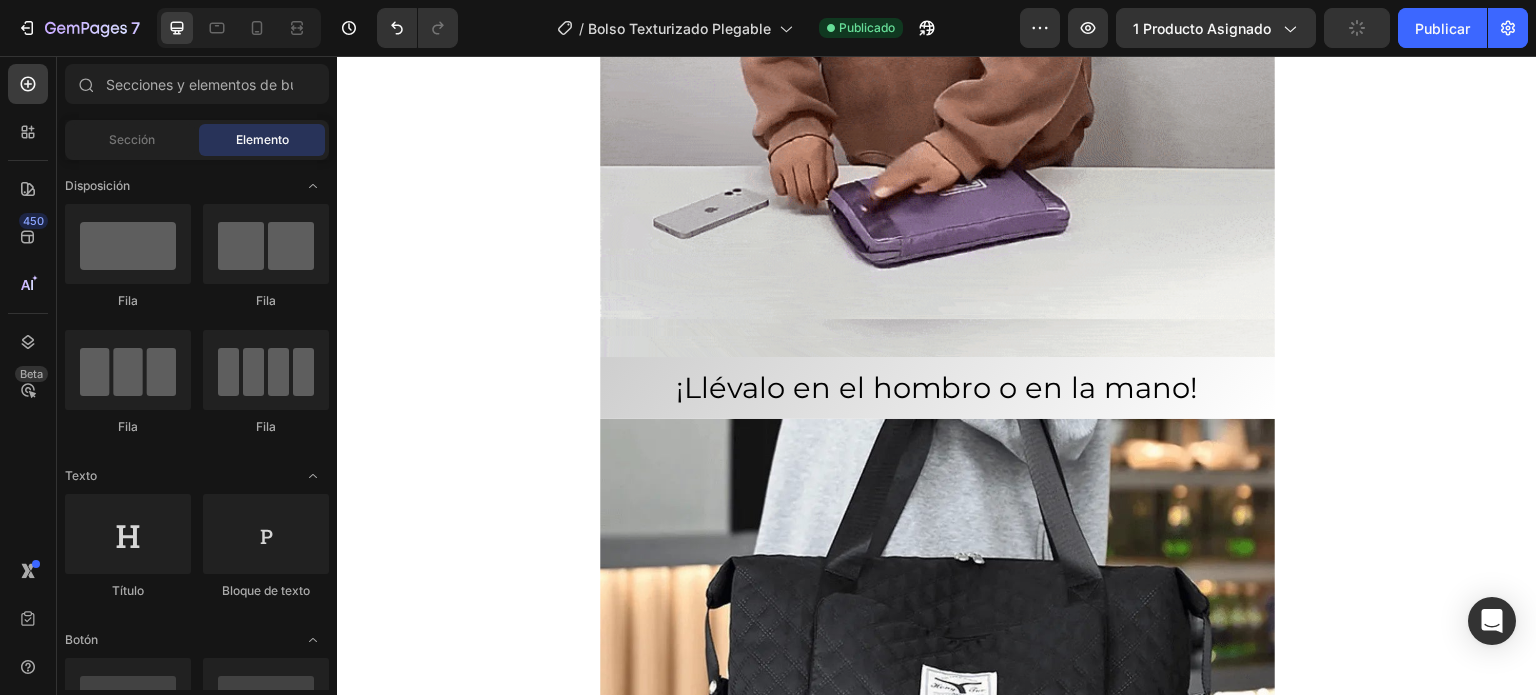 scroll, scrollTop: 3641, scrollLeft: 0, axis: vertical 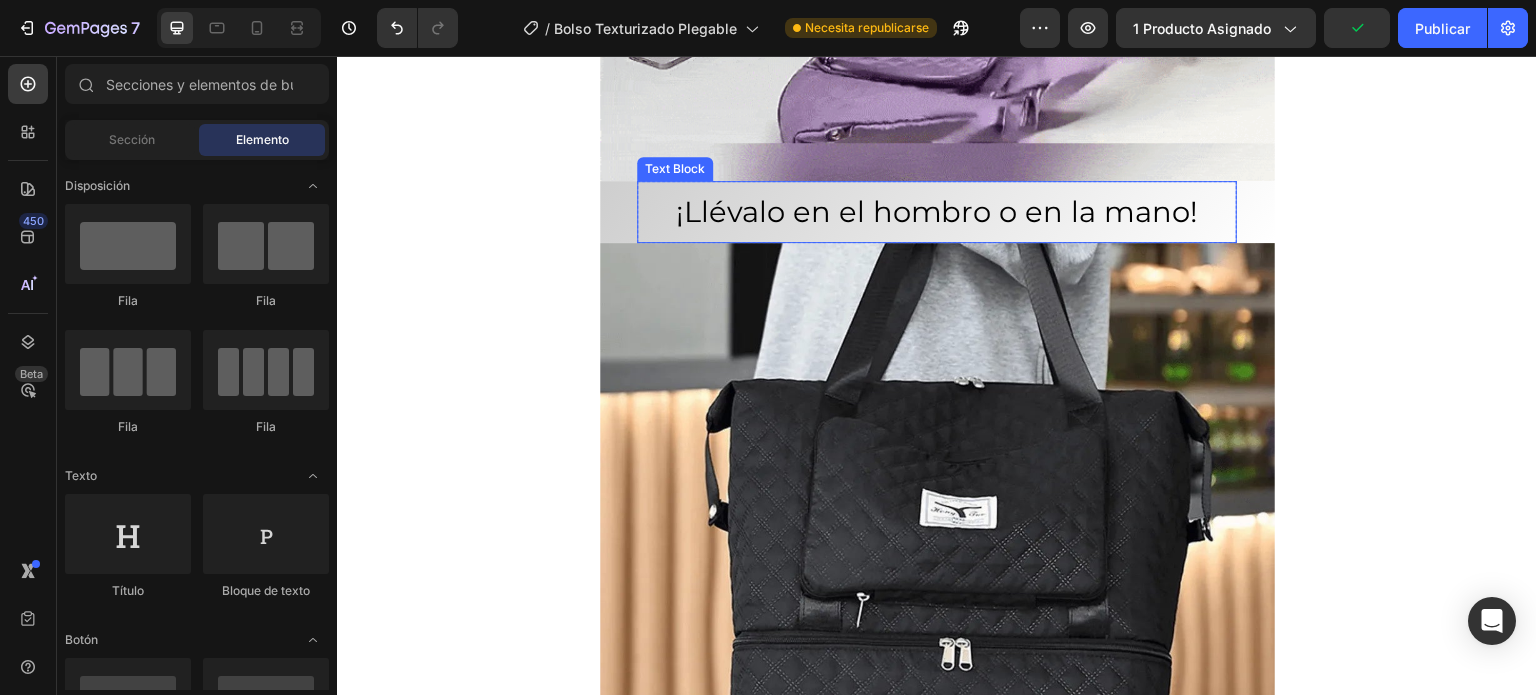 click on "¡Llévalo en el hombro o en la mano!" at bounding box center [937, 212] 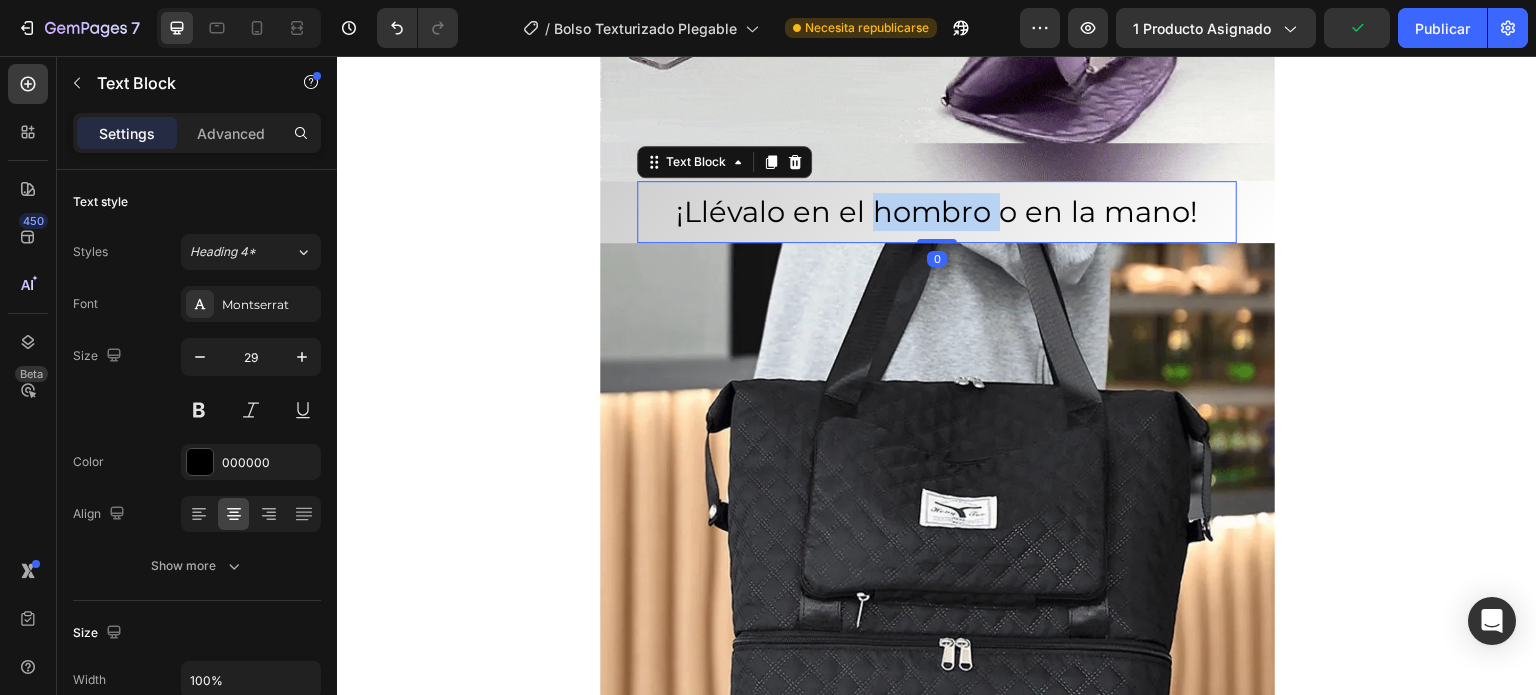 click on "¡Llévalo en el hombro o en la mano!" at bounding box center [937, 212] 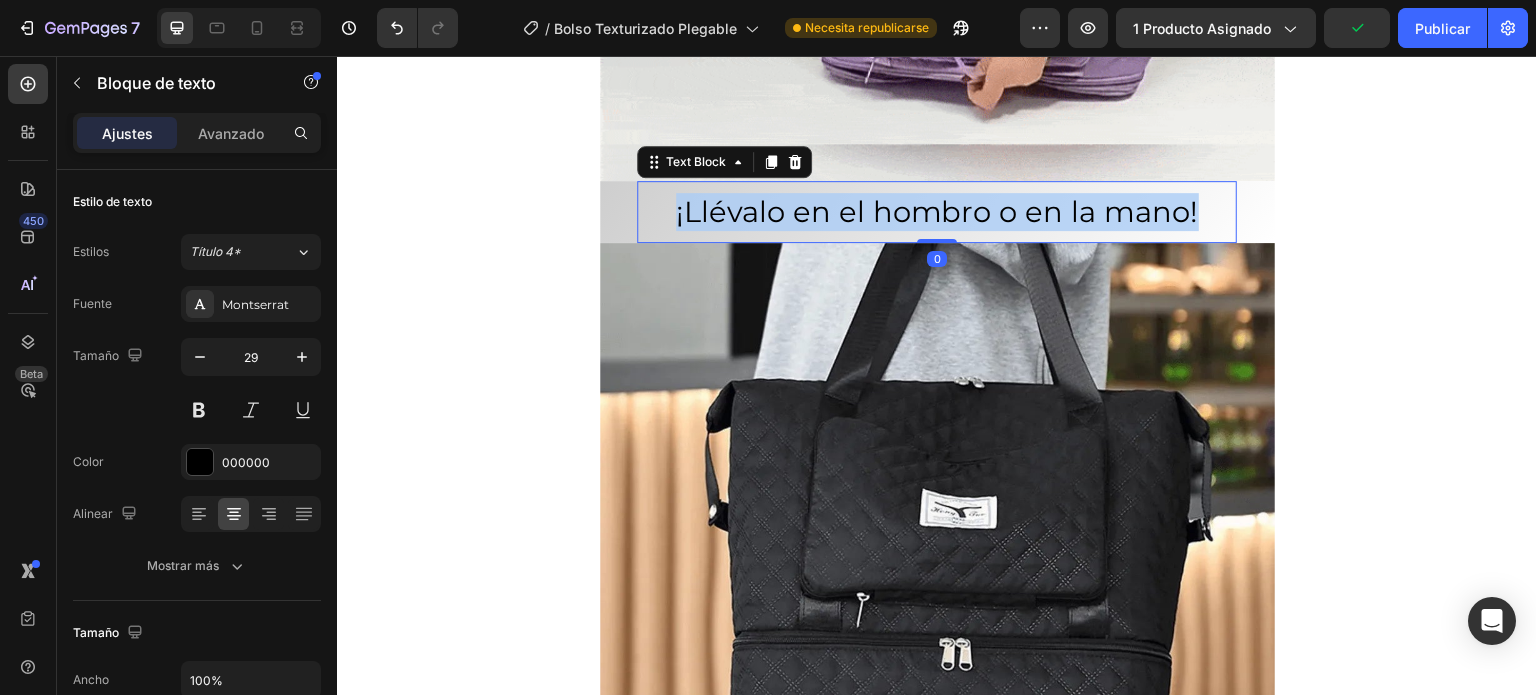 click on "¡Llévalo en el hombro o en la mano!" at bounding box center (937, 212) 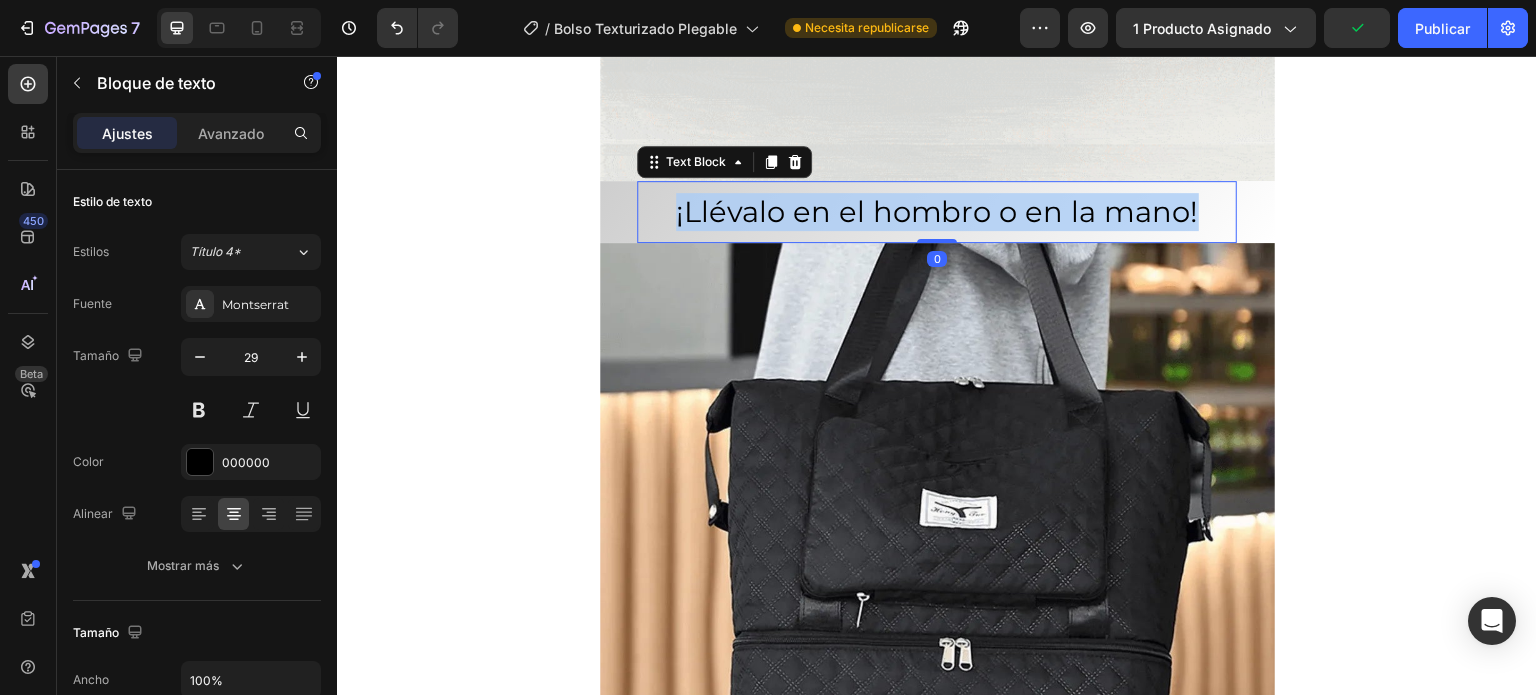 click on "¡Llévalo en el hombro o en la mano!" at bounding box center [937, 212] 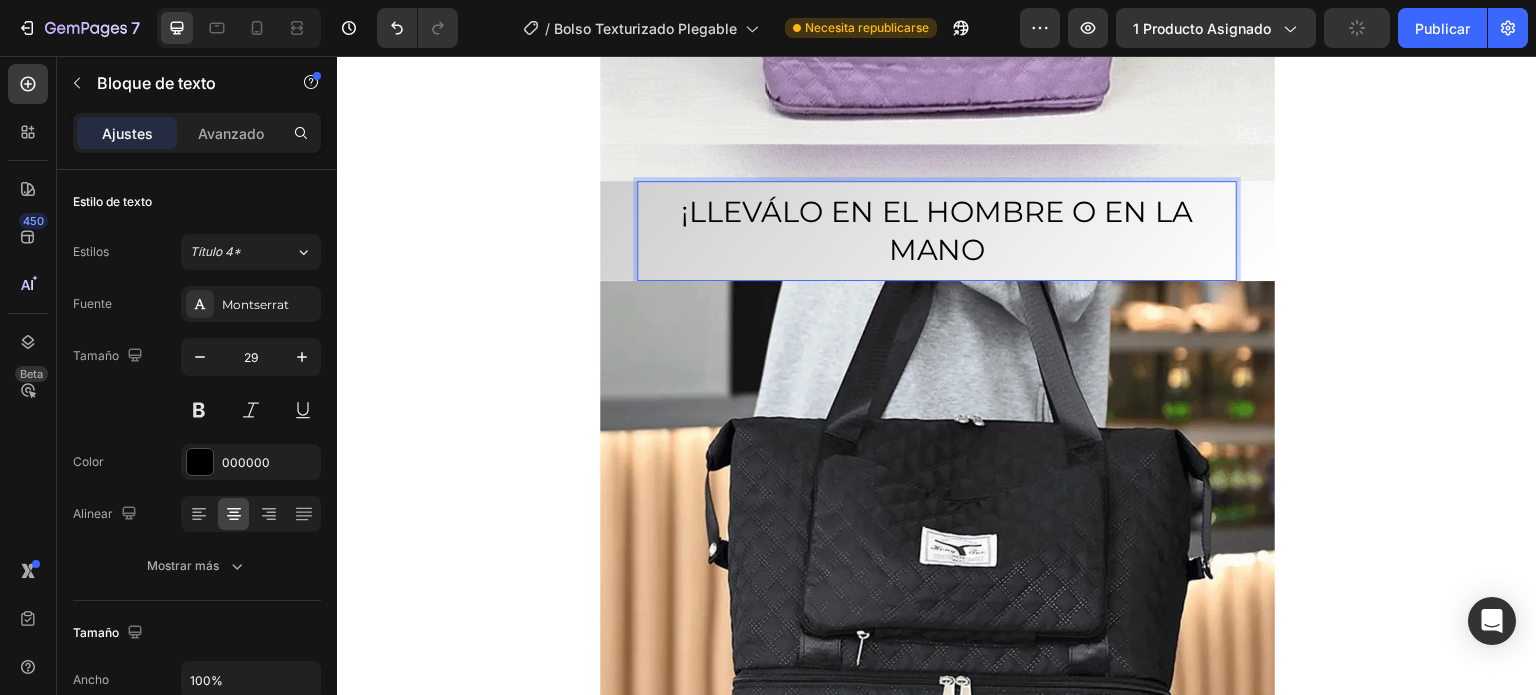 click on "¡LLEVÁLO EN EL HOMBRE O EN LA MANO" at bounding box center (937, 230) 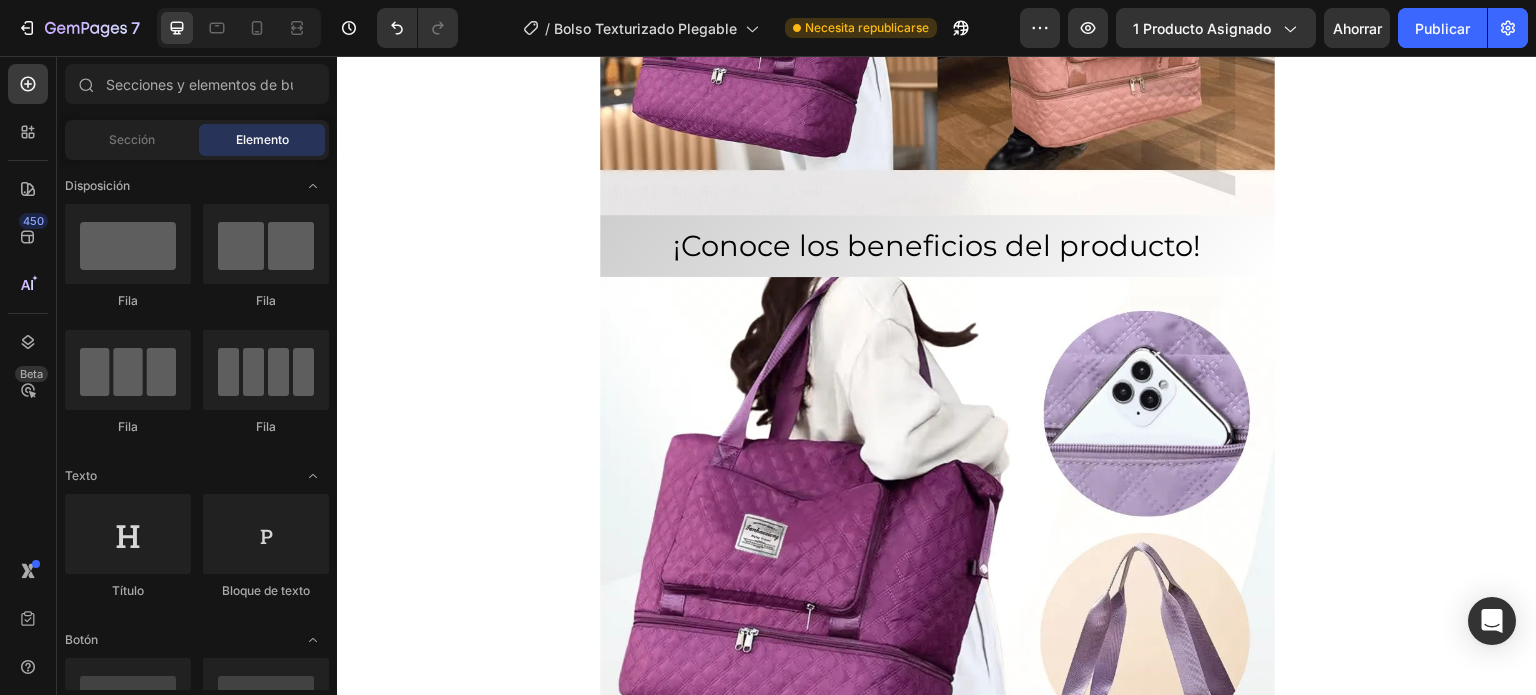 scroll, scrollTop: 4920, scrollLeft: 0, axis: vertical 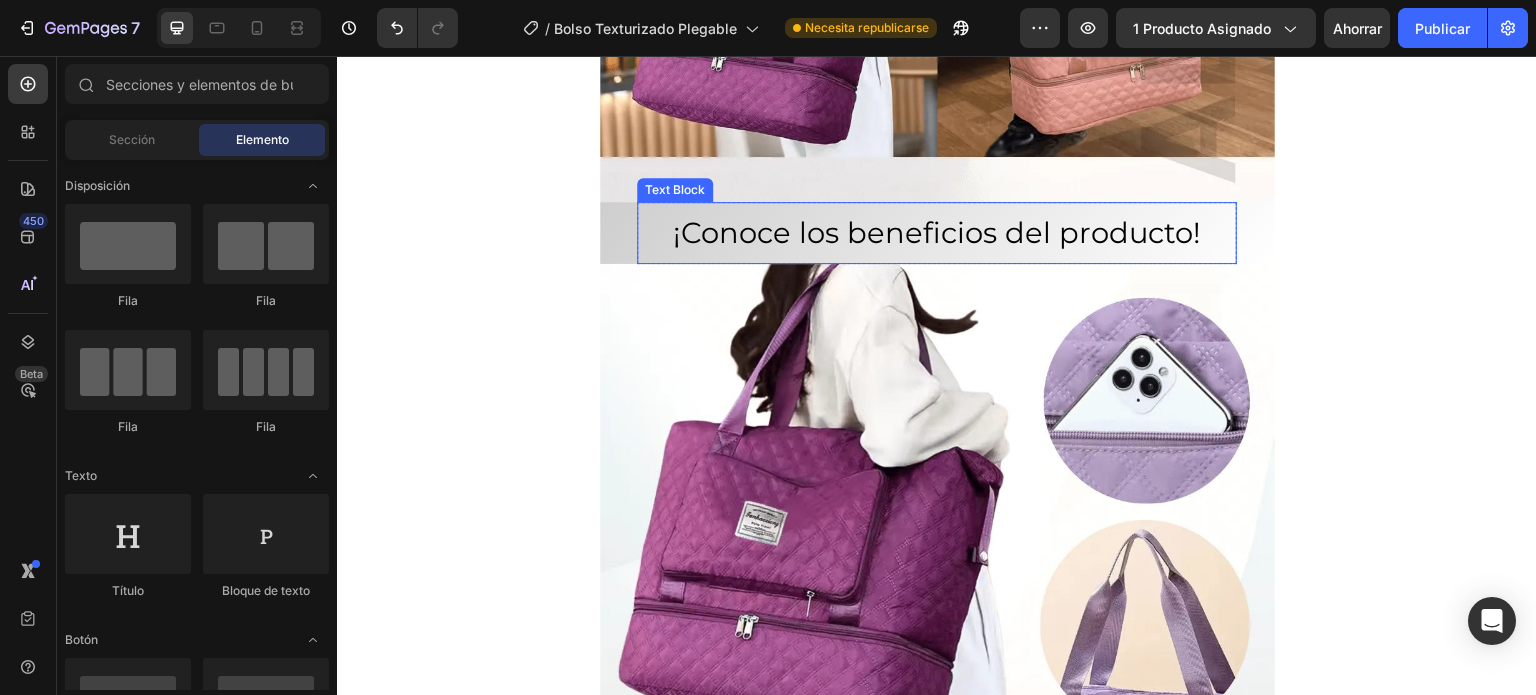 click on "¡Conoce los beneficios del producto!" at bounding box center [937, 233] 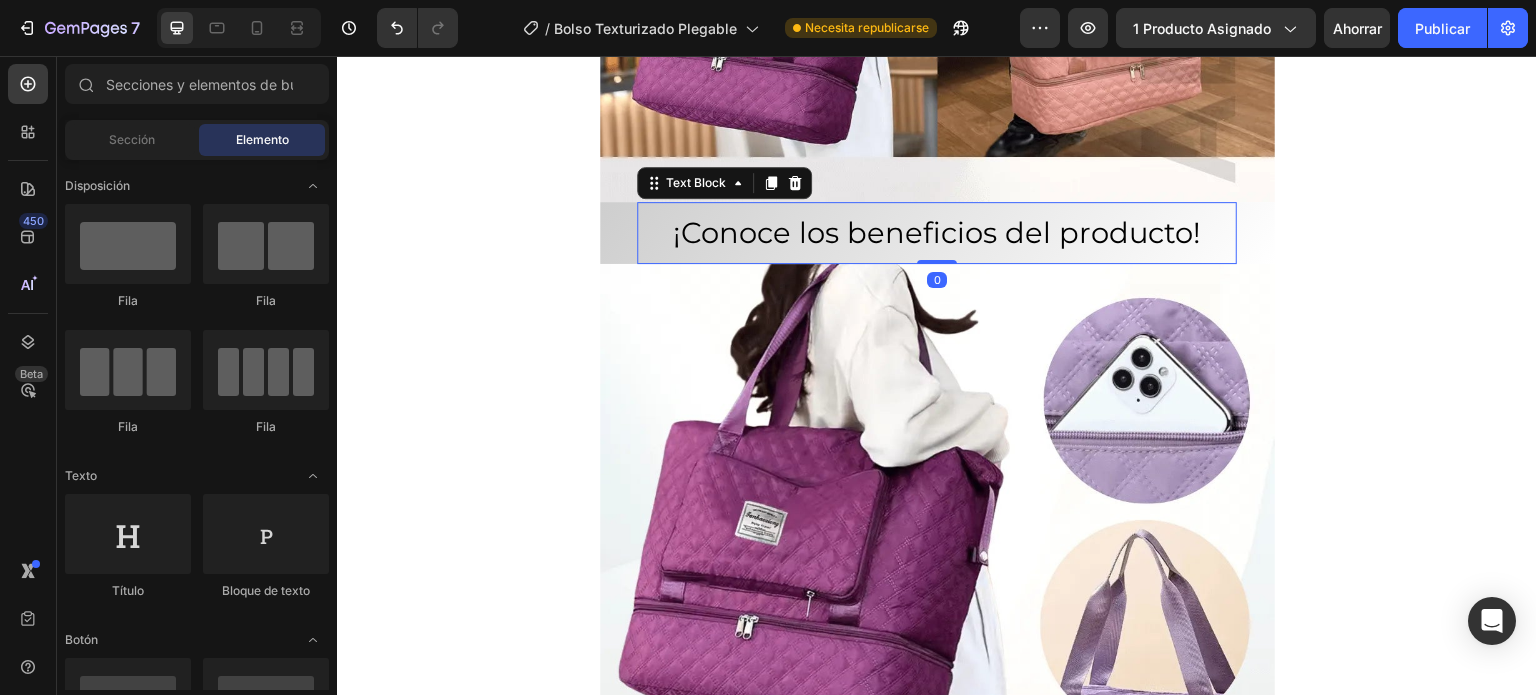 click on "¡Conoce los beneficios del producto!" at bounding box center [937, 233] 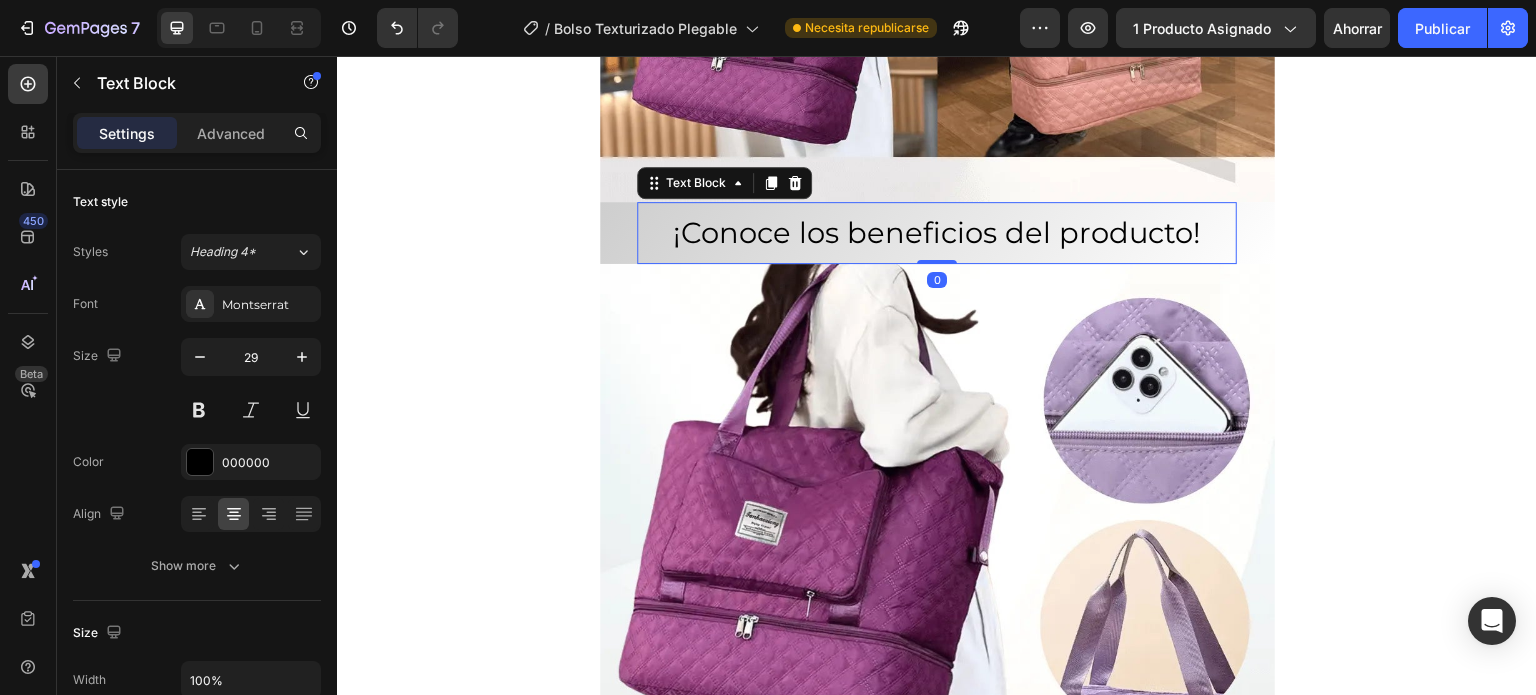 click on "¡Conoce los beneficios del producto!" at bounding box center (937, 233) 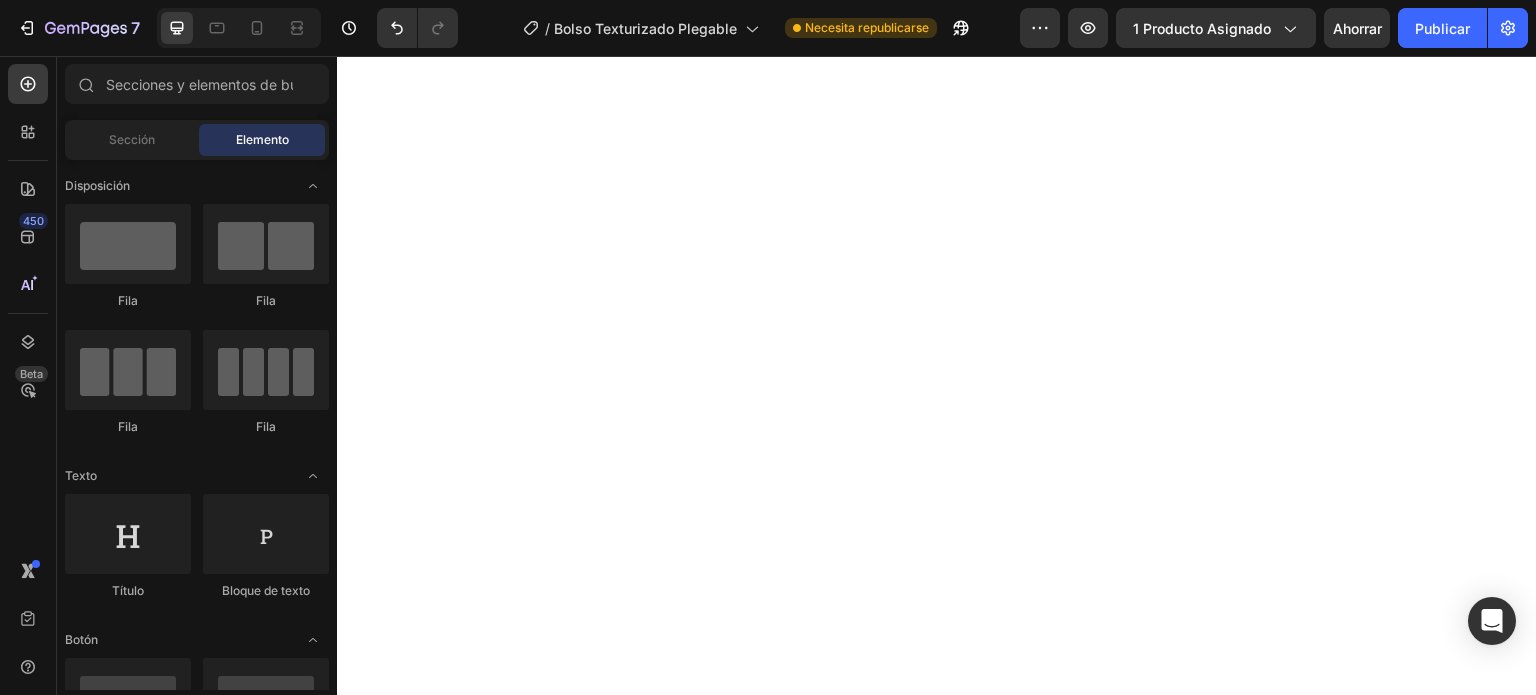 scroll, scrollTop: 6941, scrollLeft: 0, axis: vertical 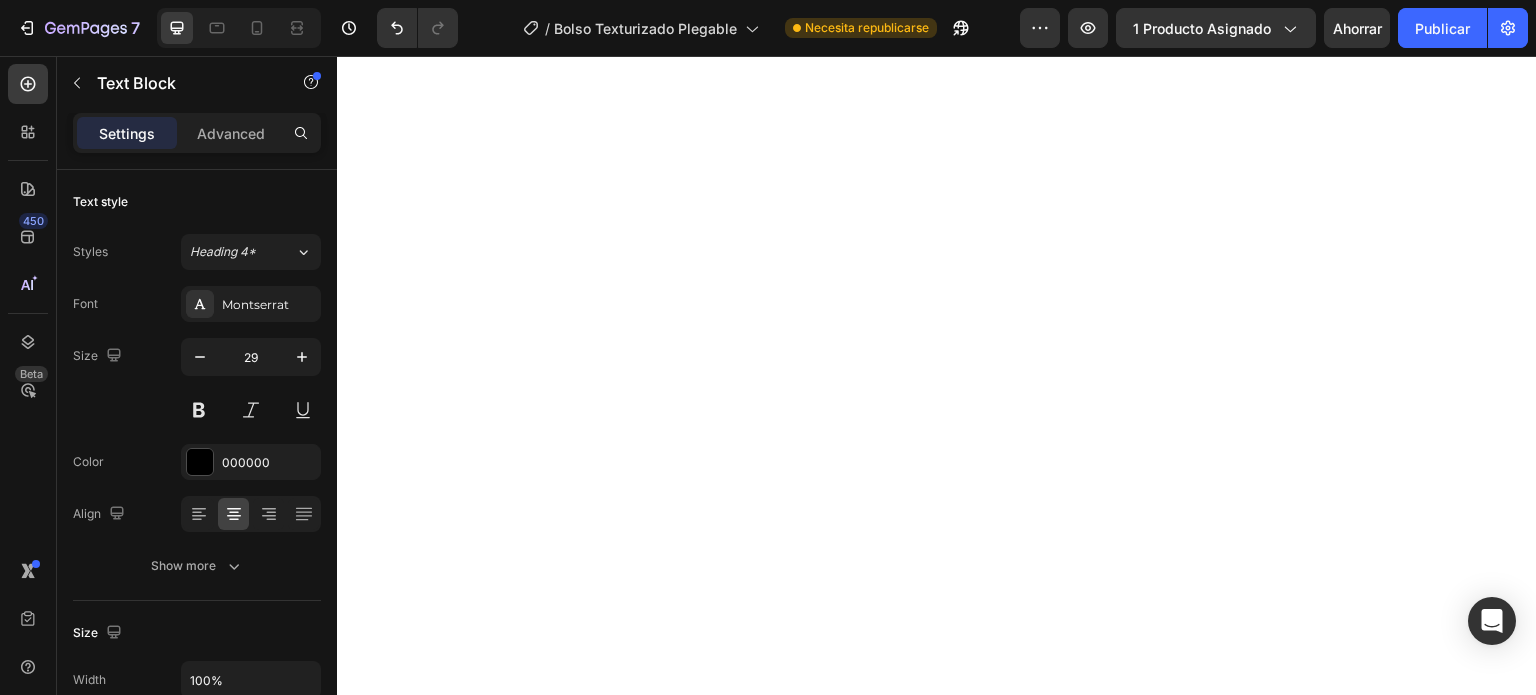 click on "Separa los zapatos y la ropa húmeda de la ropa limpia" at bounding box center (937, -319) 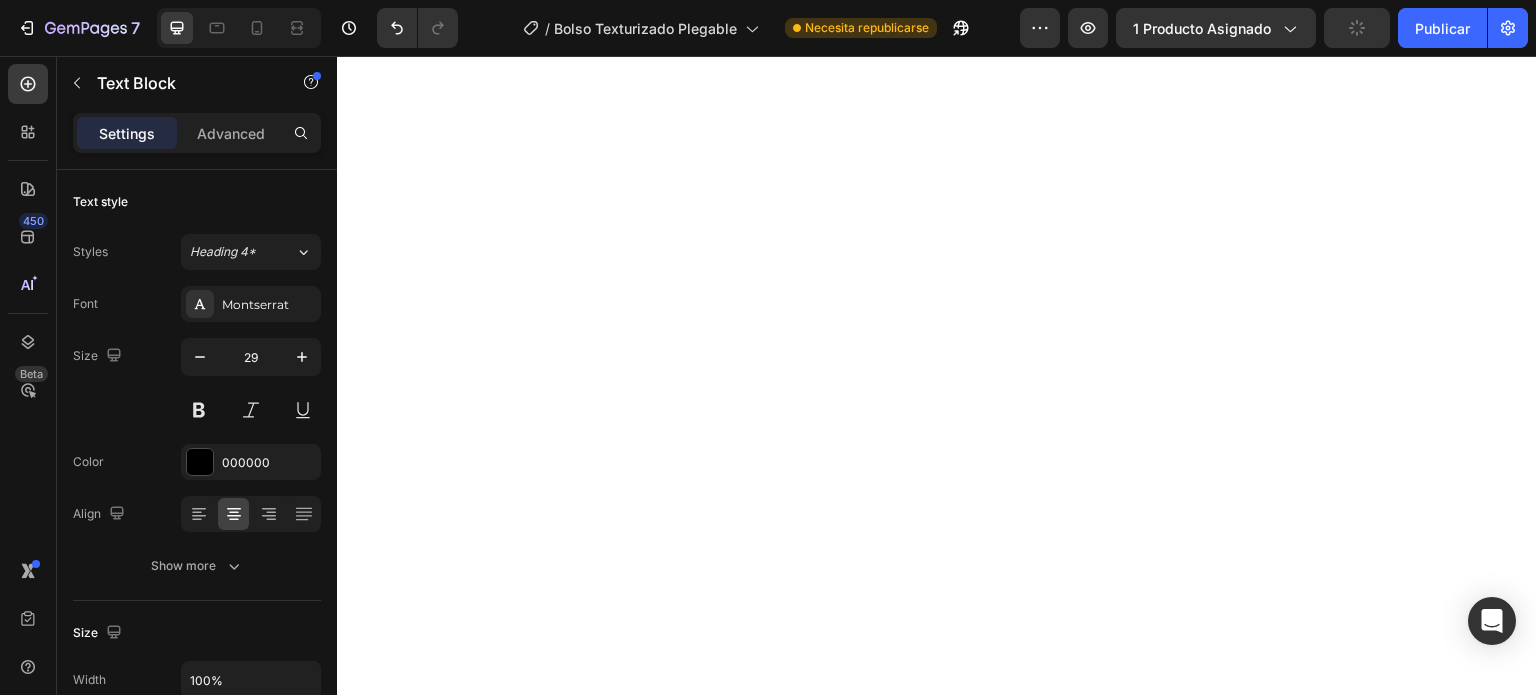 click on "Separa los zapatos y la ropa húmeda de la ropa limpia" at bounding box center (937, -319) 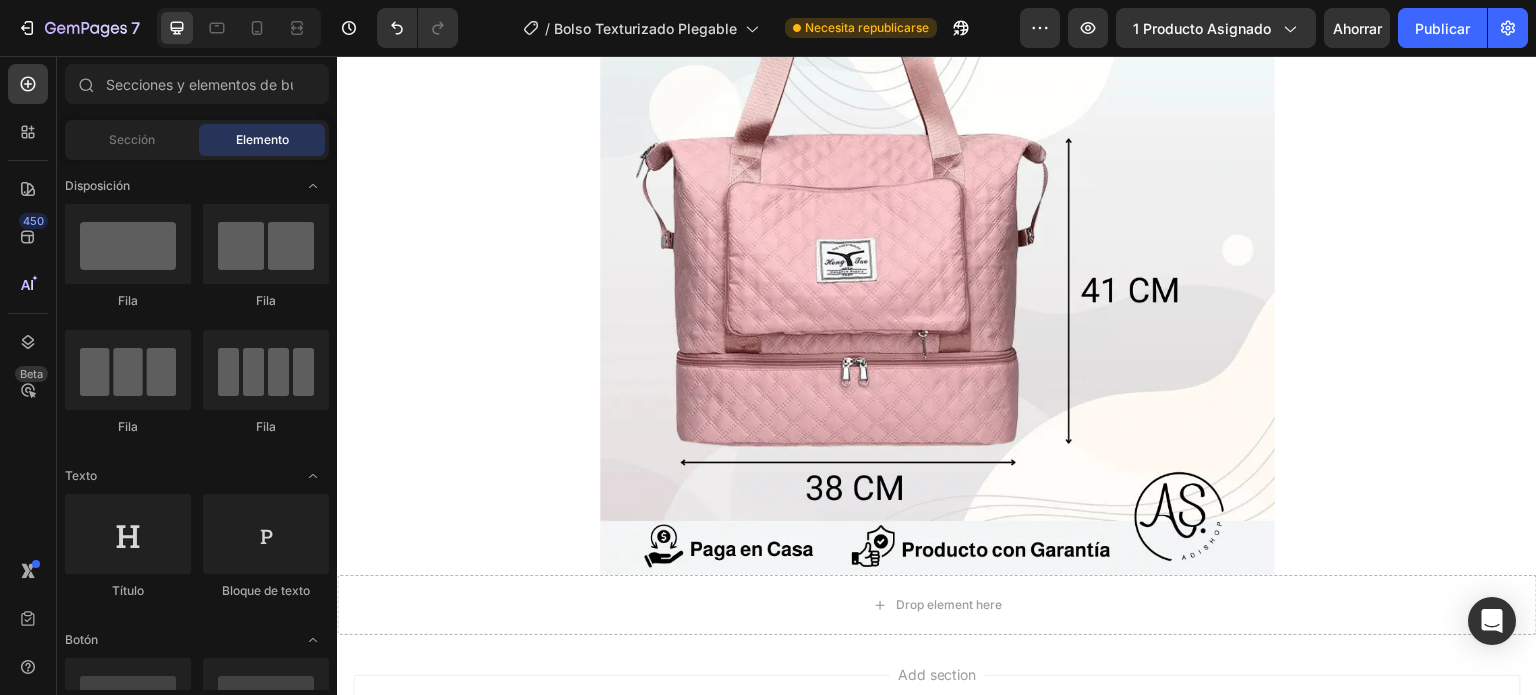 scroll, scrollTop: 9585, scrollLeft: 0, axis: vertical 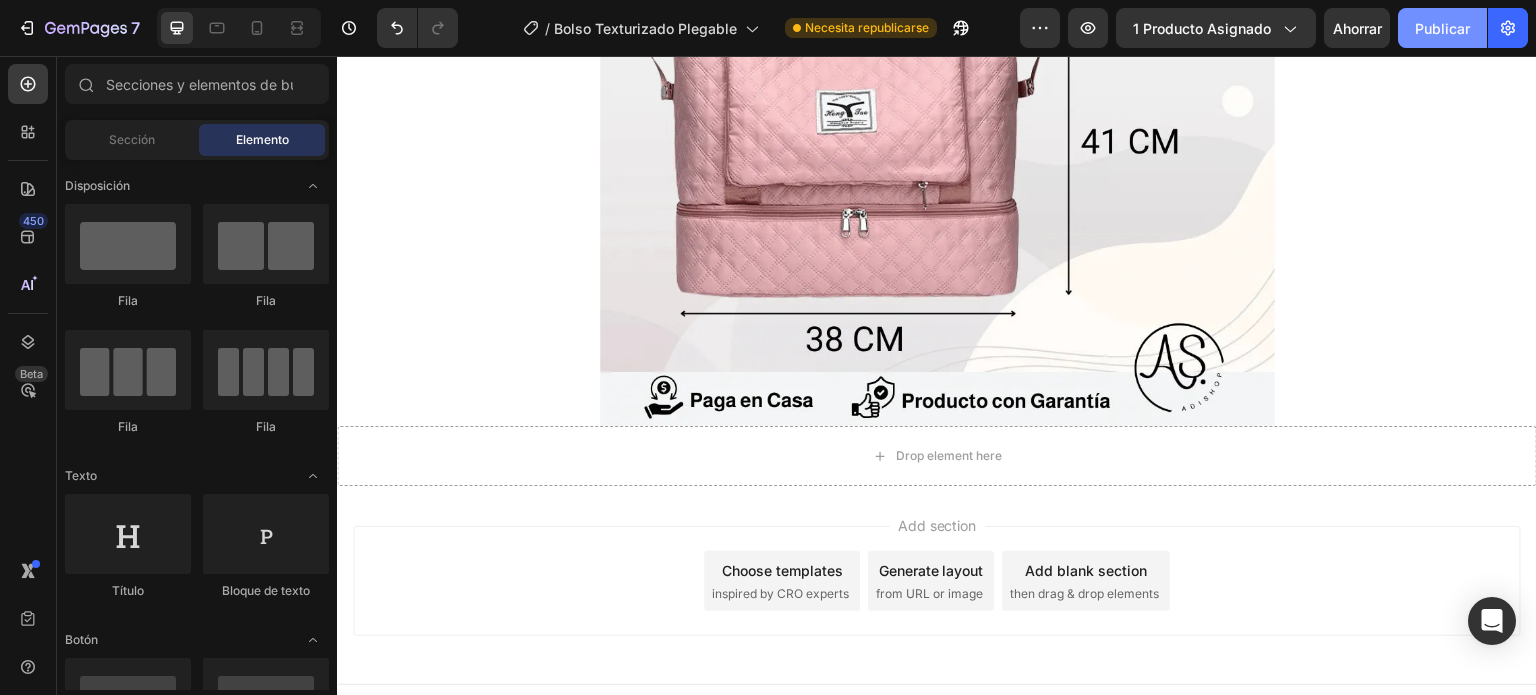 click on "Publicar" 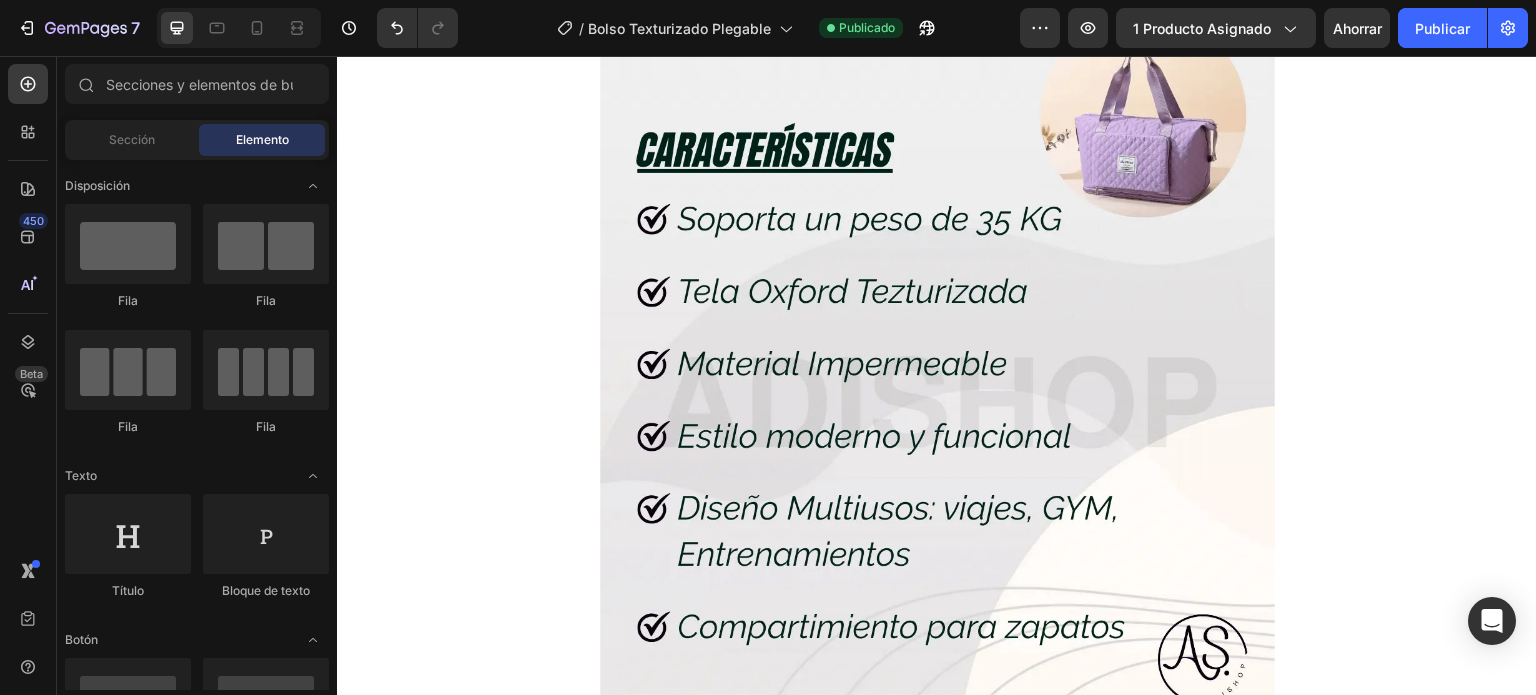 scroll, scrollTop: 5624, scrollLeft: 0, axis: vertical 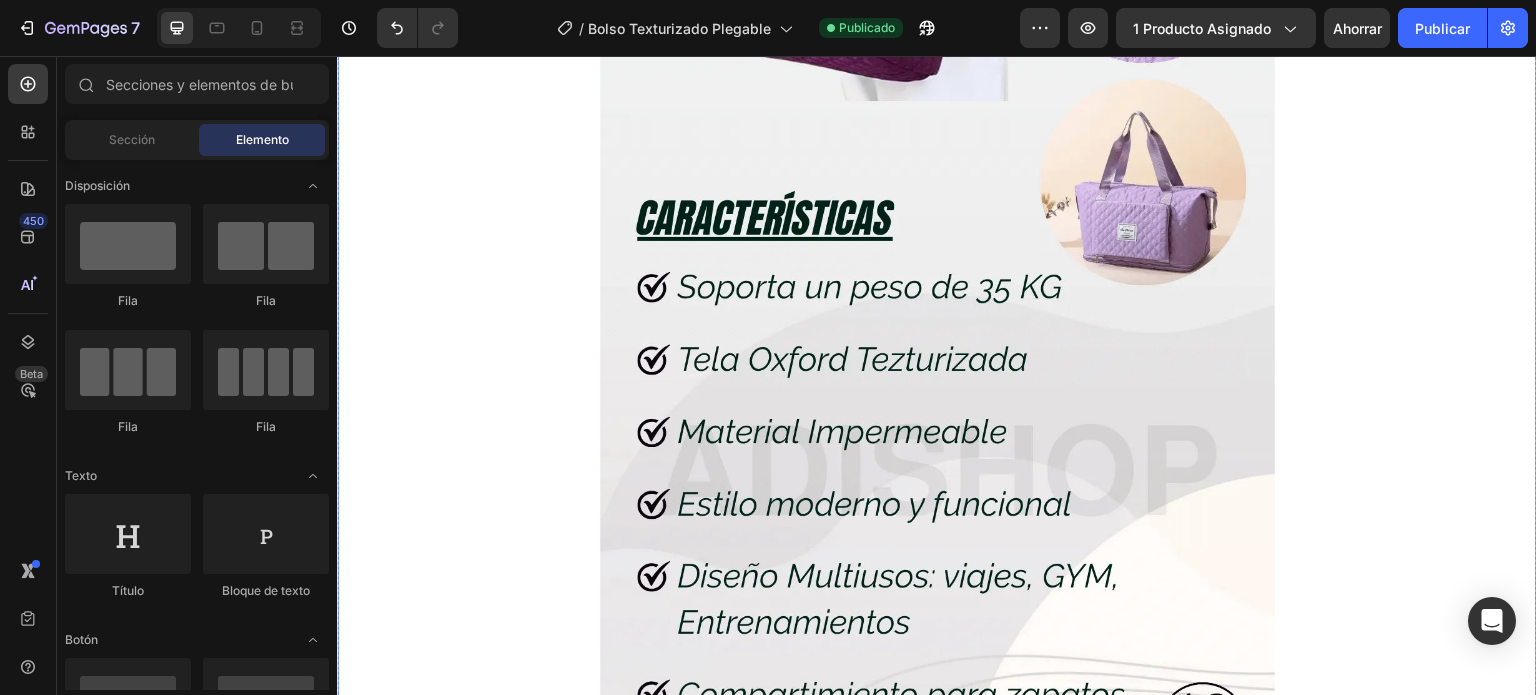 click at bounding box center (937, 197) 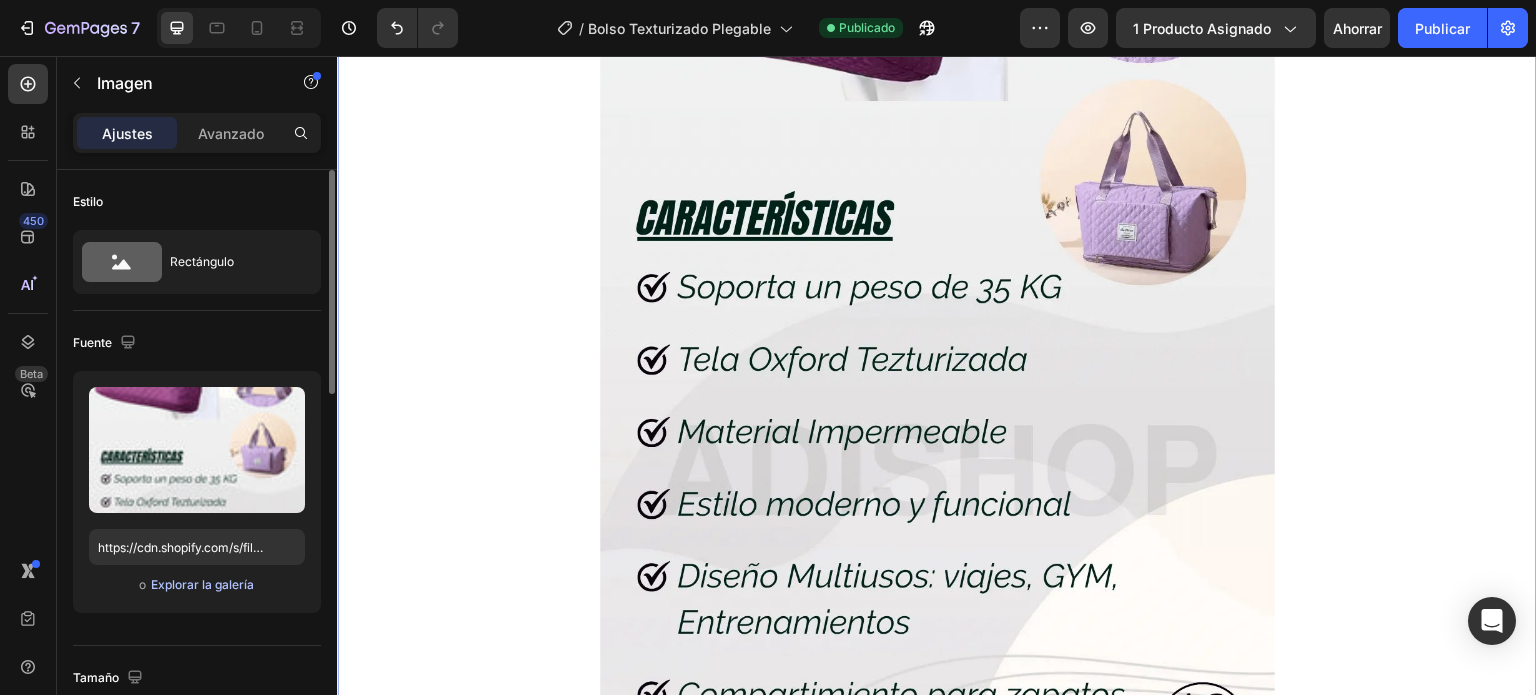 click on "Explorar la galería" at bounding box center [202, 584] 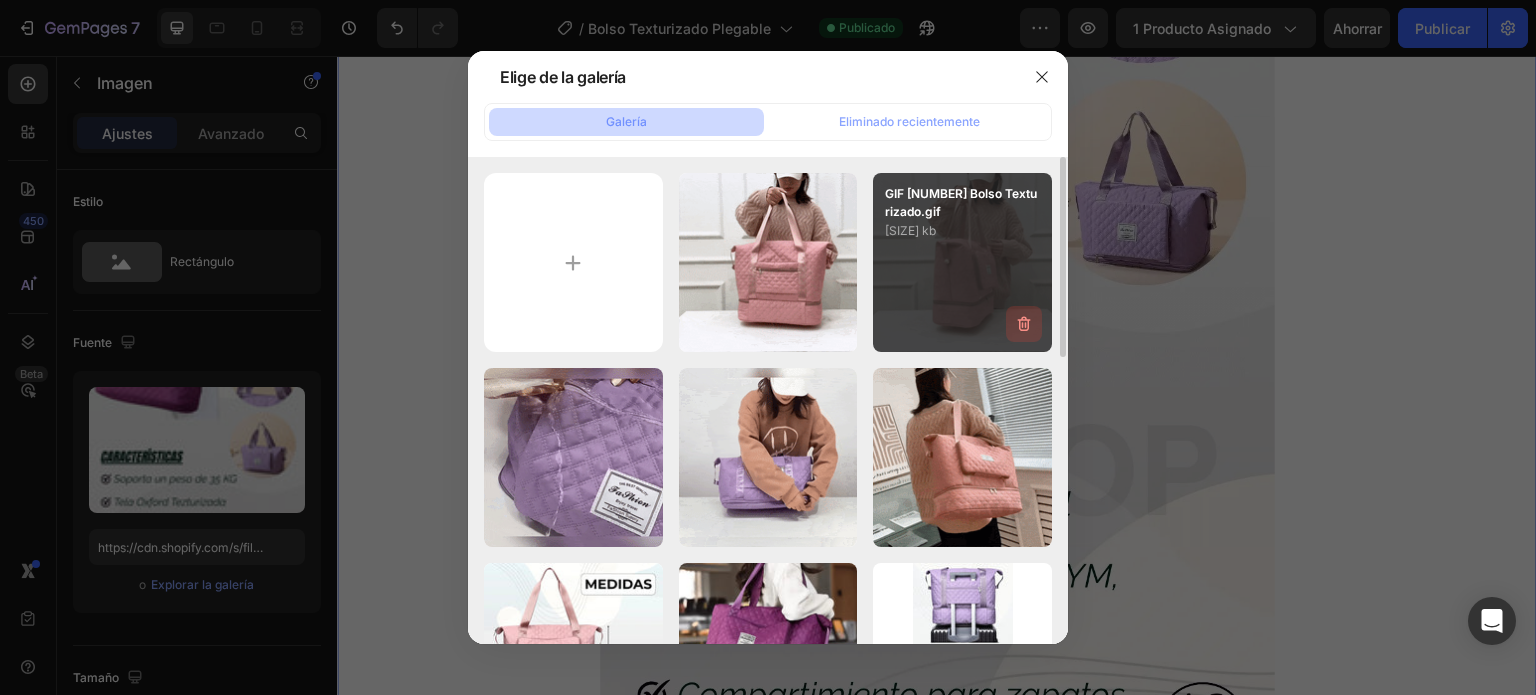 click 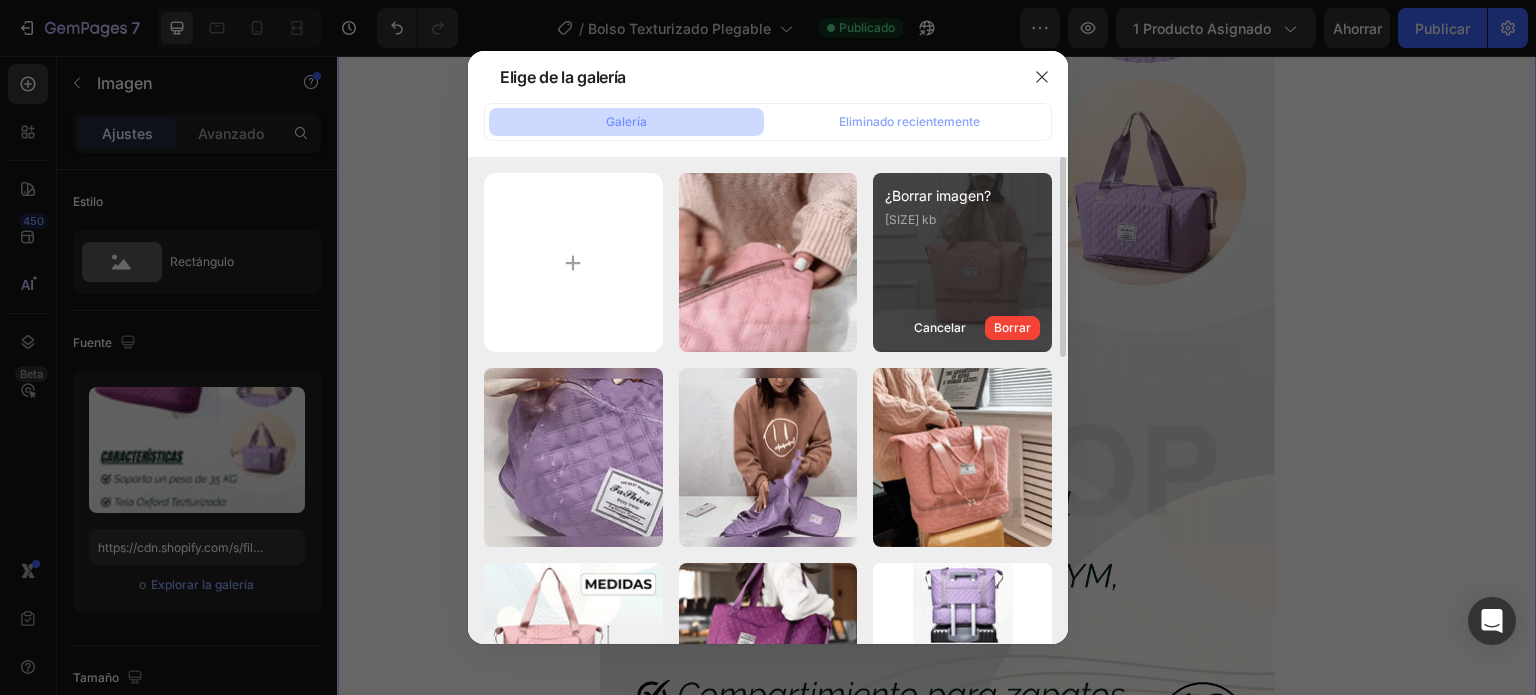 click on "Borrar" at bounding box center (1012, 328) 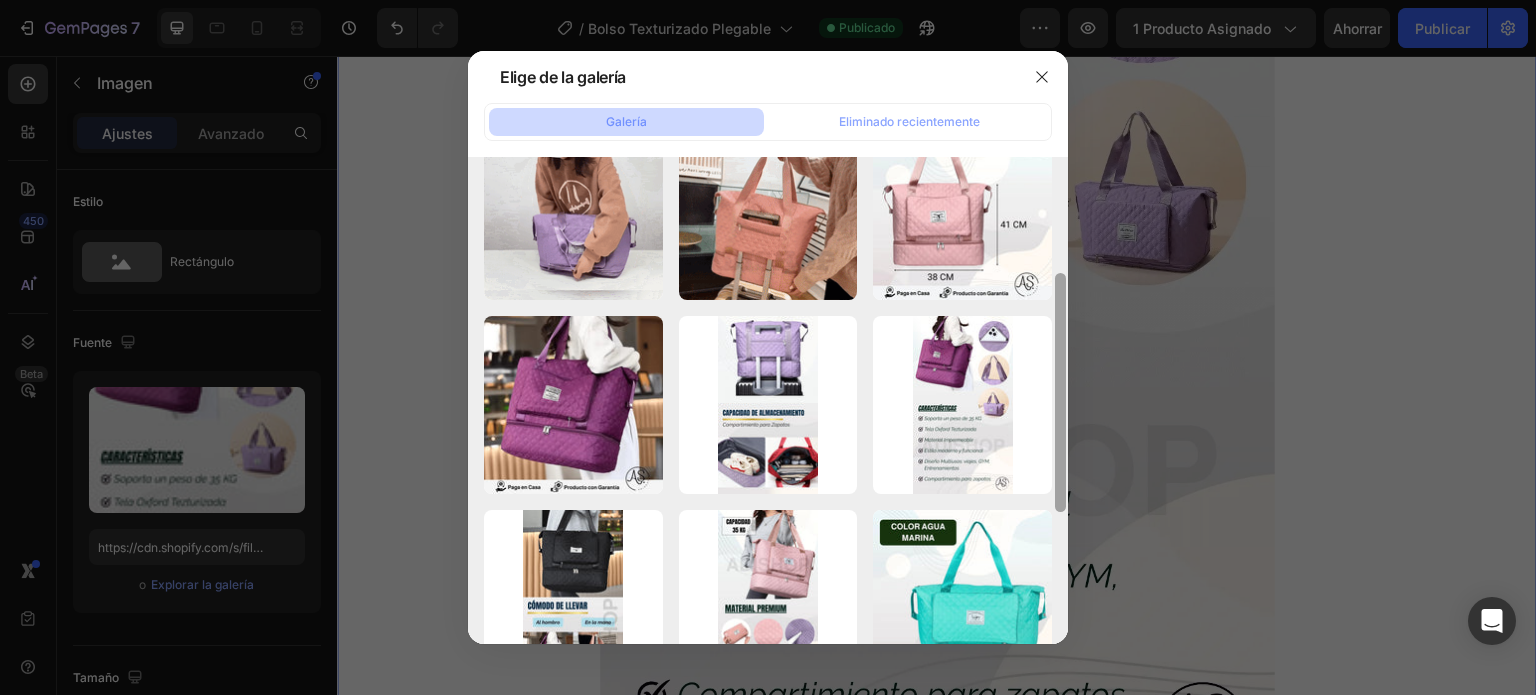 drag, startPoint x: 1058, startPoint y: 199, endPoint x: 1056, endPoint y: 324, distance: 125.016 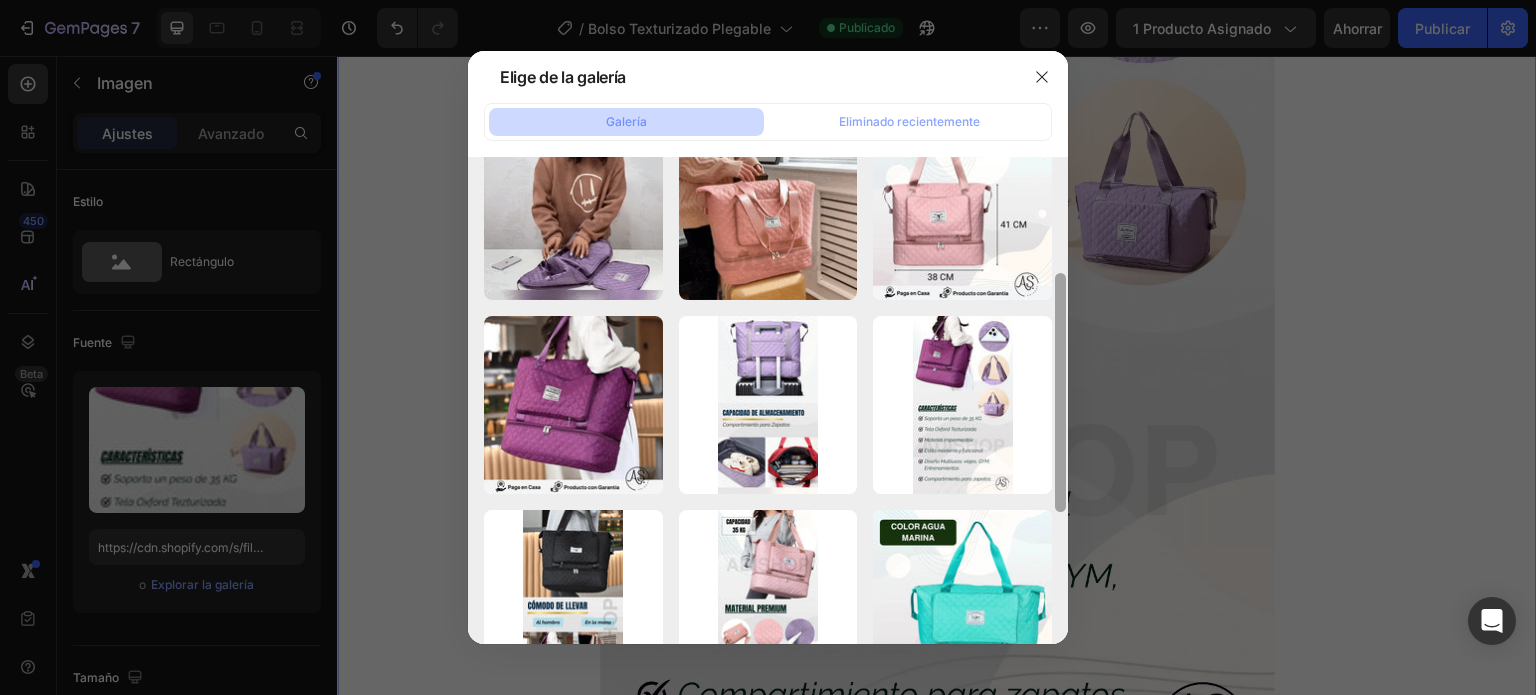 click at bounding box center (1060, 392) 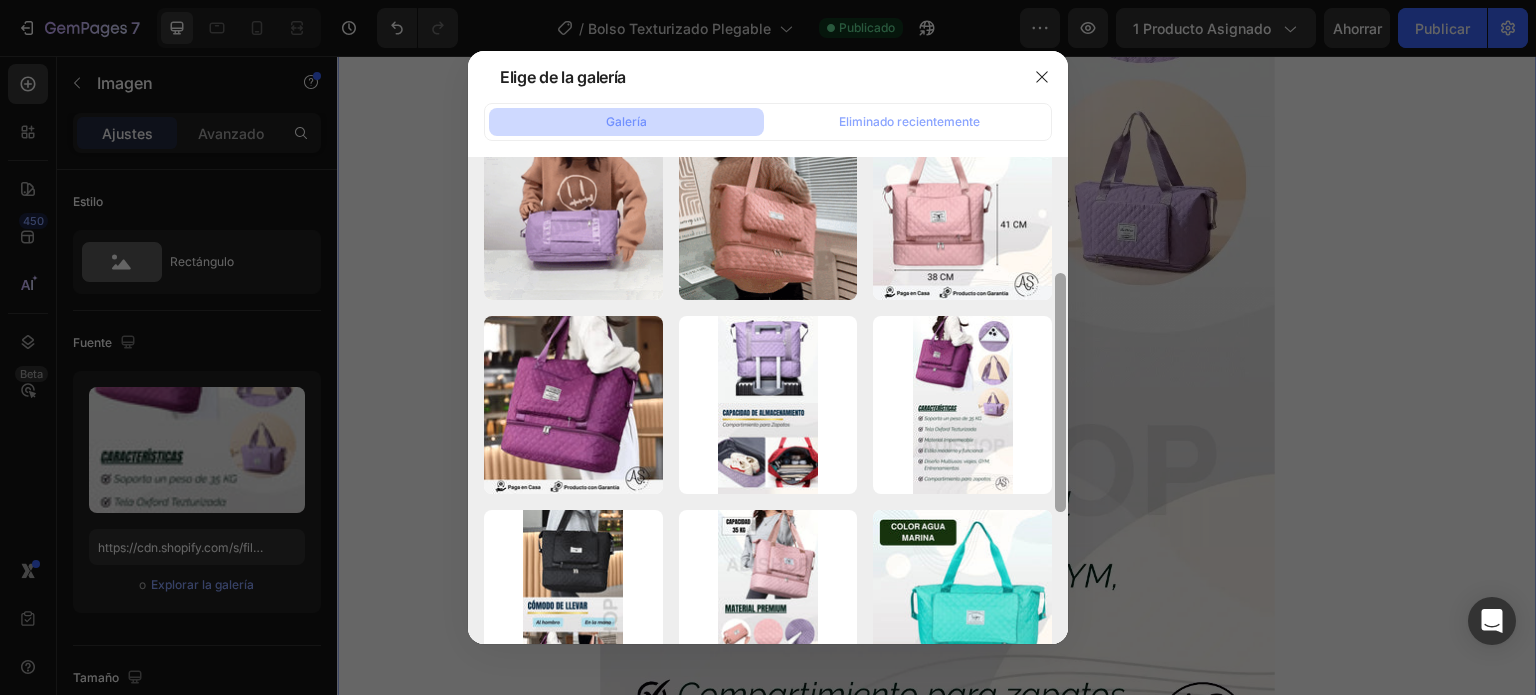 scroll, scrollTop: 252, scrollLeft: 0, axis: vertical 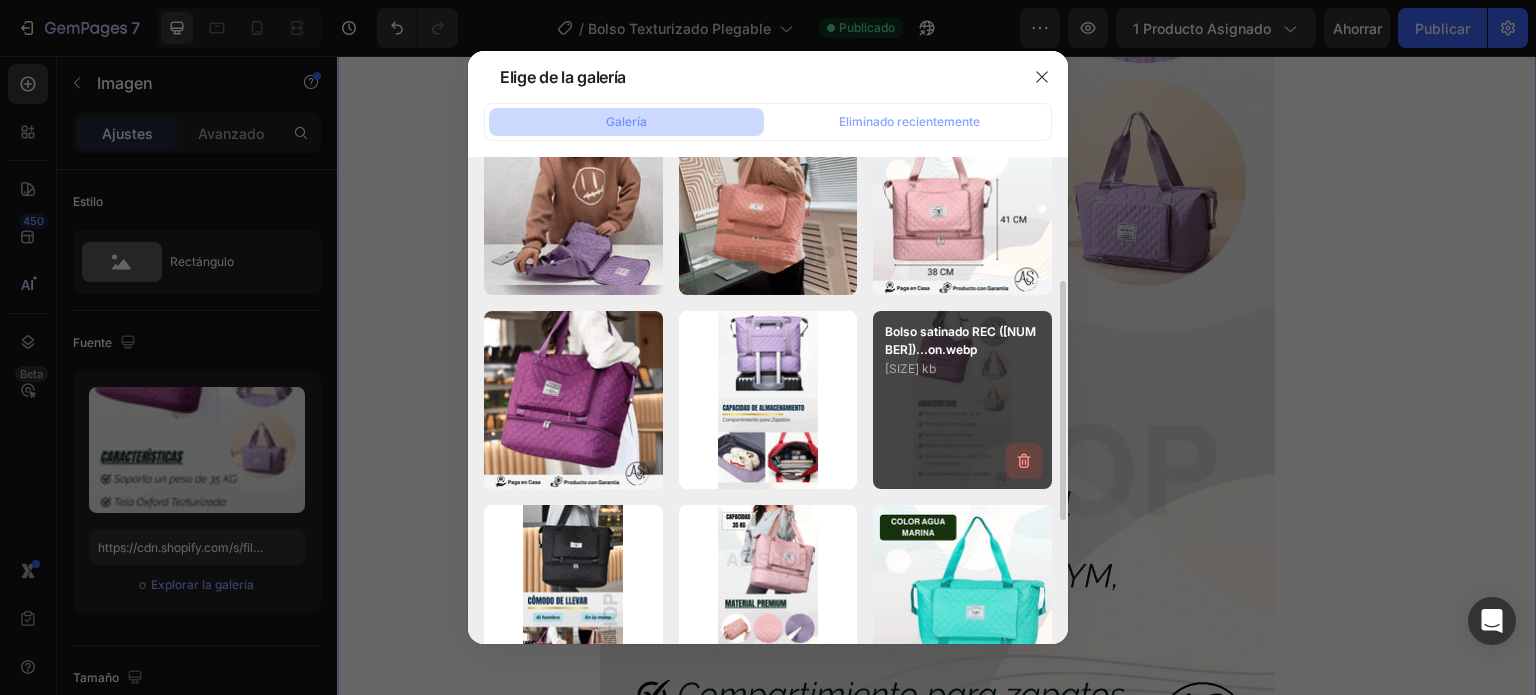 click 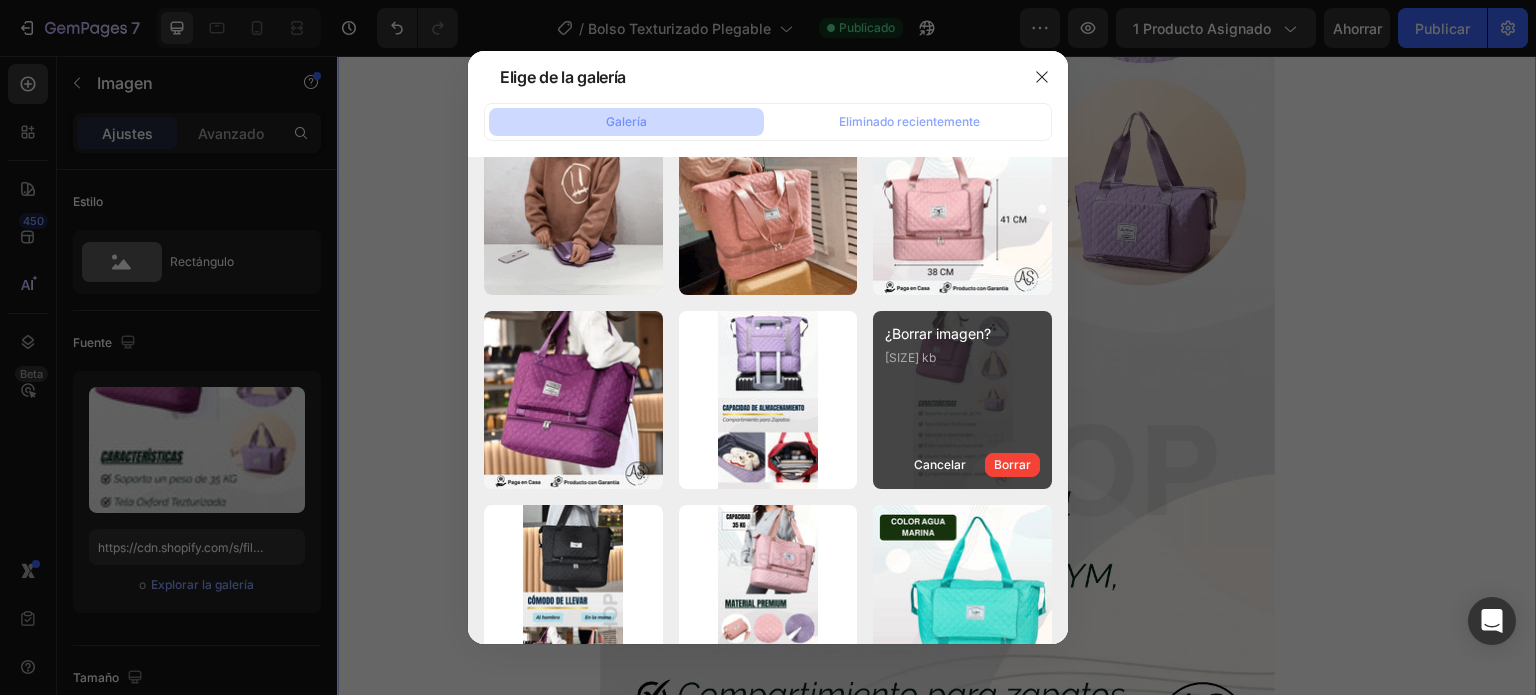 click on "Borrar" at bounding box center [1012, 464] 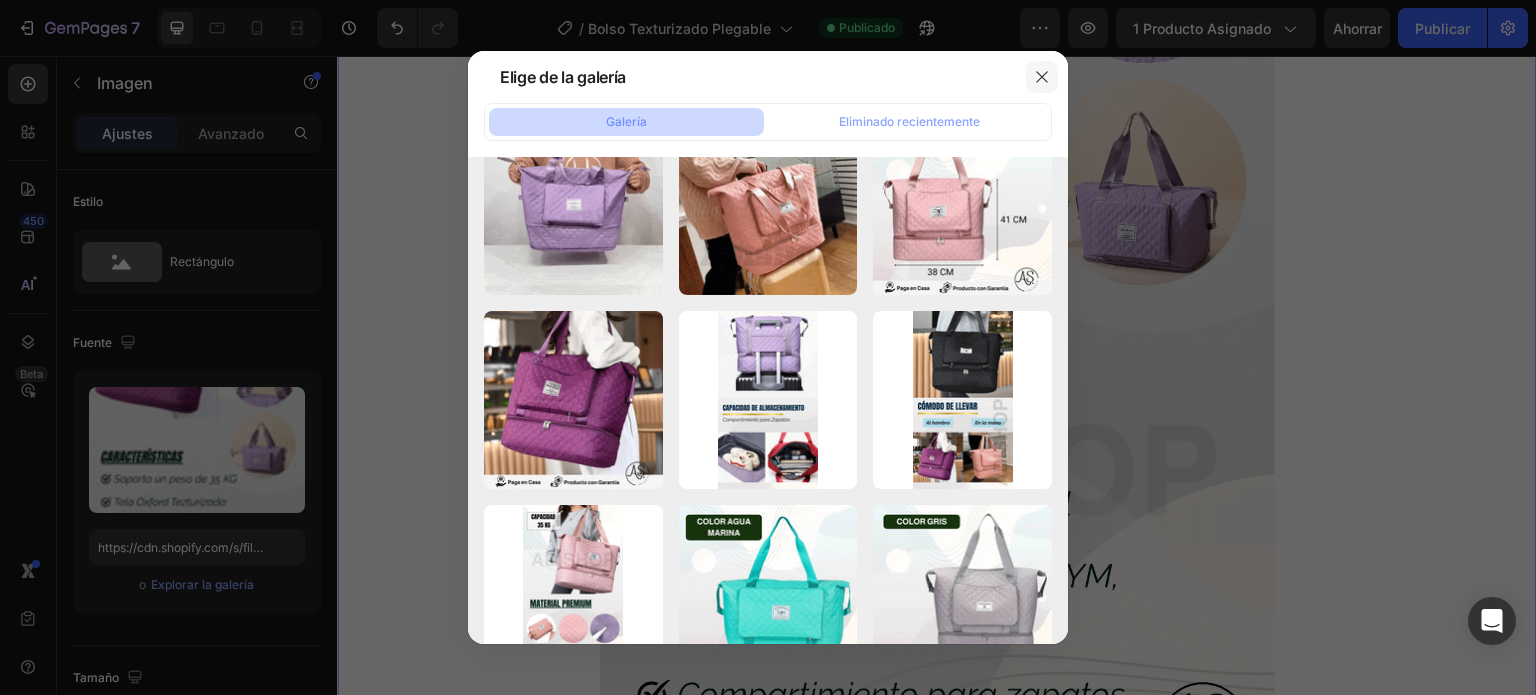 click at bounding box center (1042, 77) 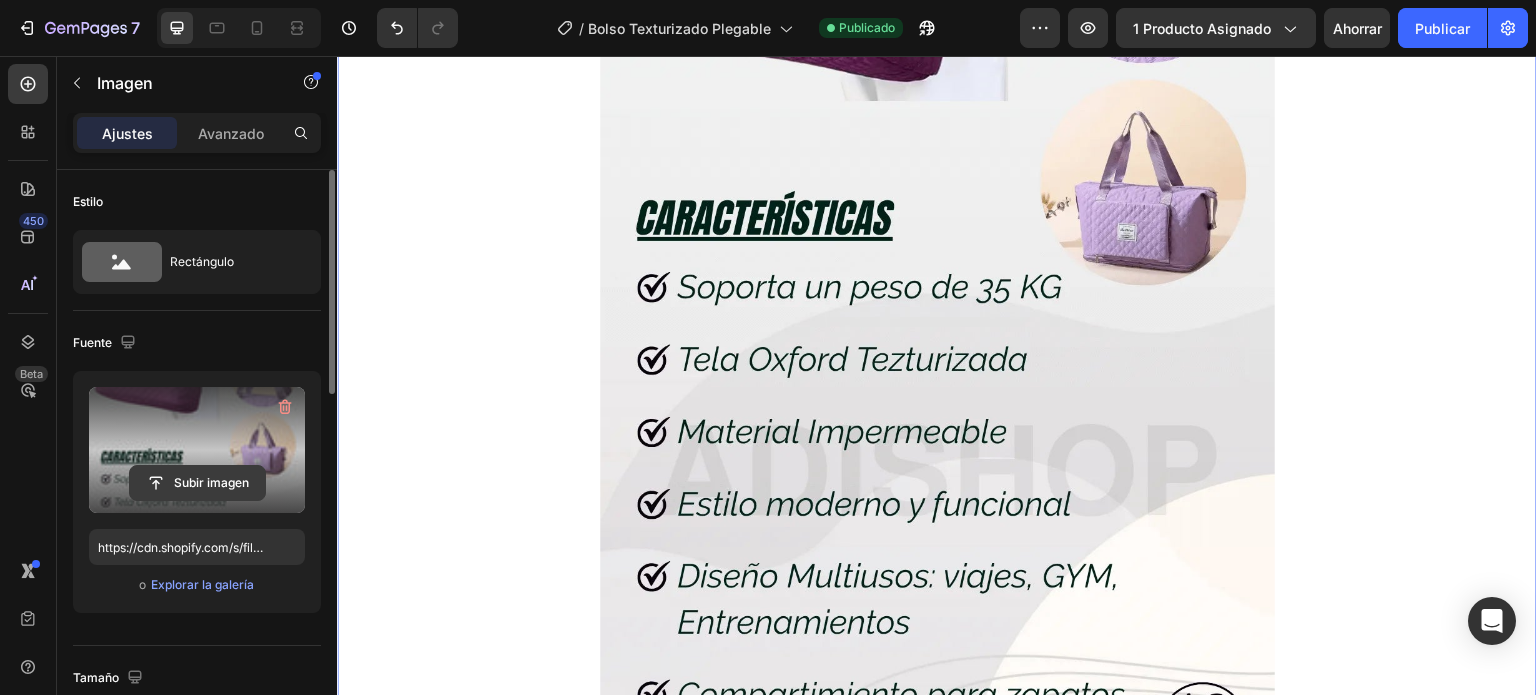 click 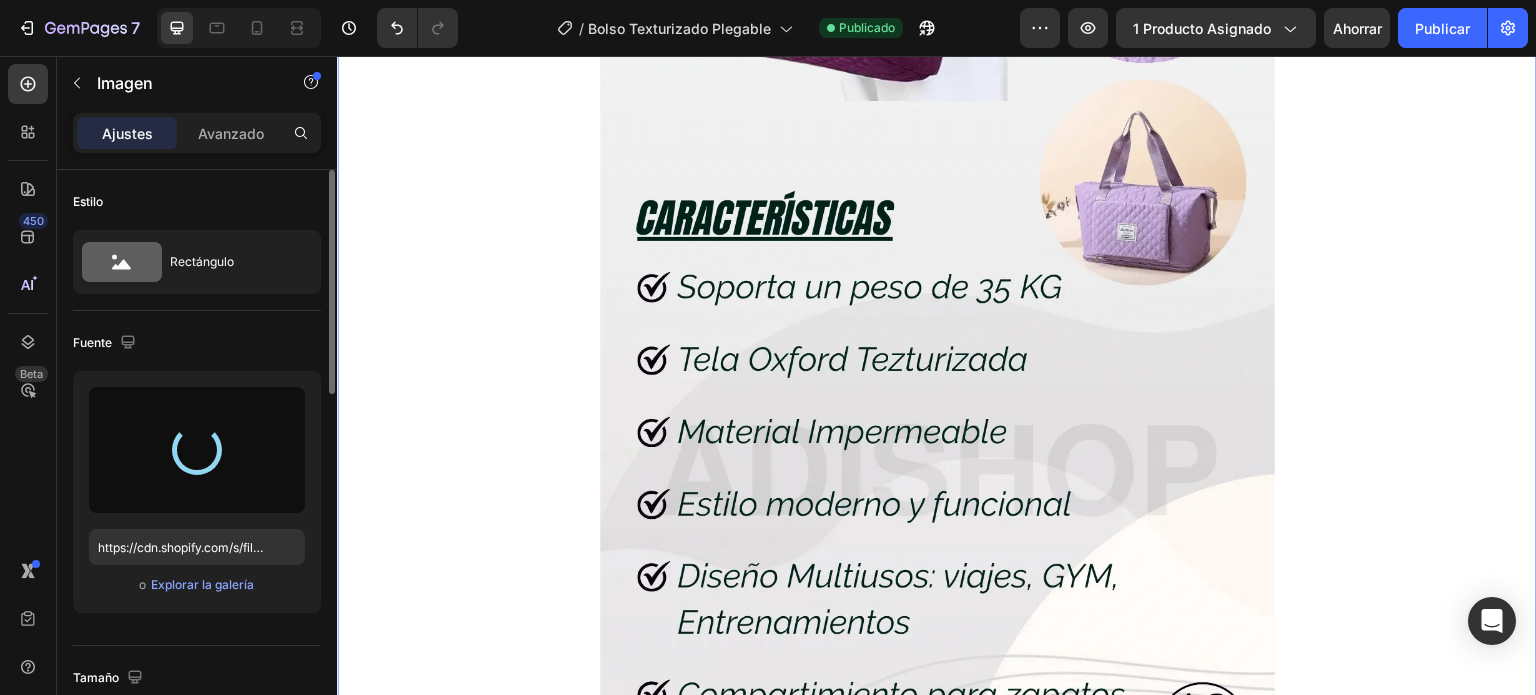 type on "https://cdn.shopify.com/s/files/1/0708/1902/0978/files/gempages_[NUMBER]-[STRING].webp" 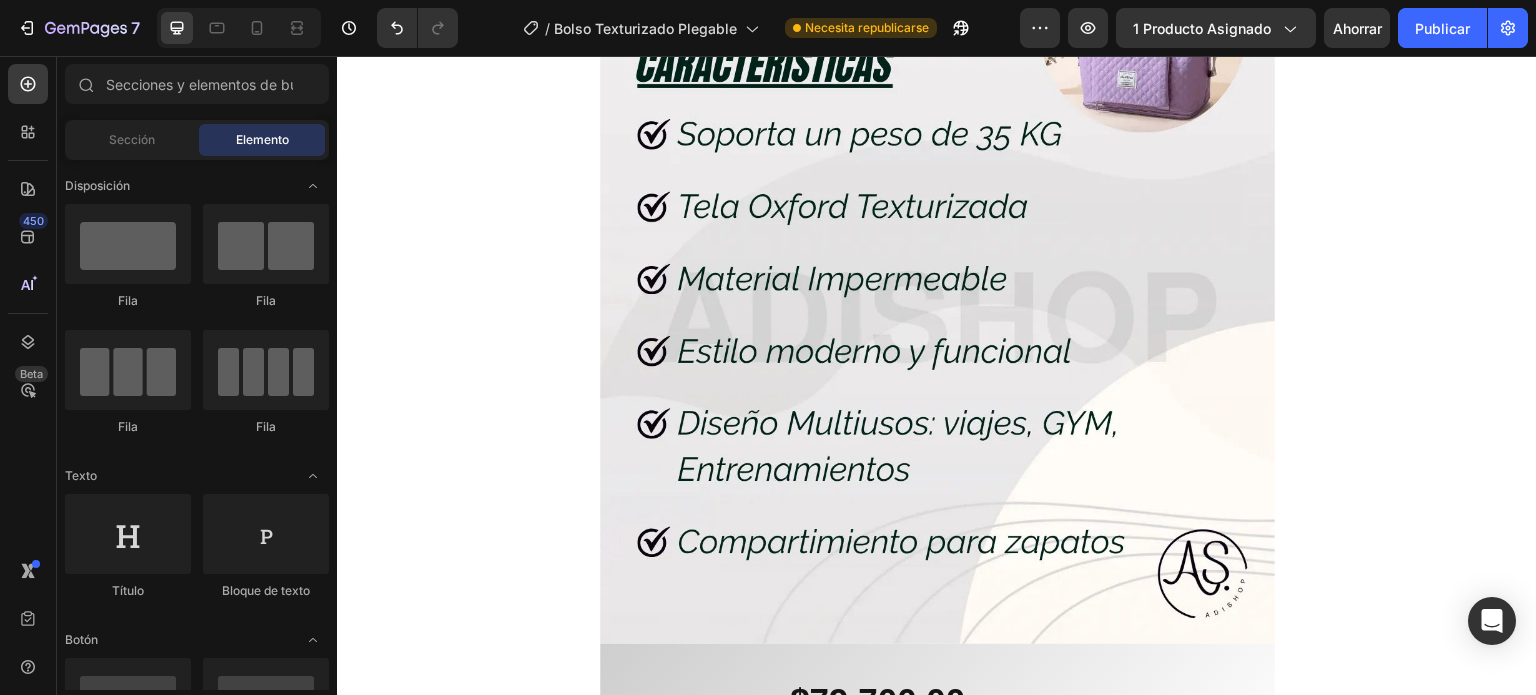 scroll, scrollTop: 5818, scrollLeft: 0, axis: vertical 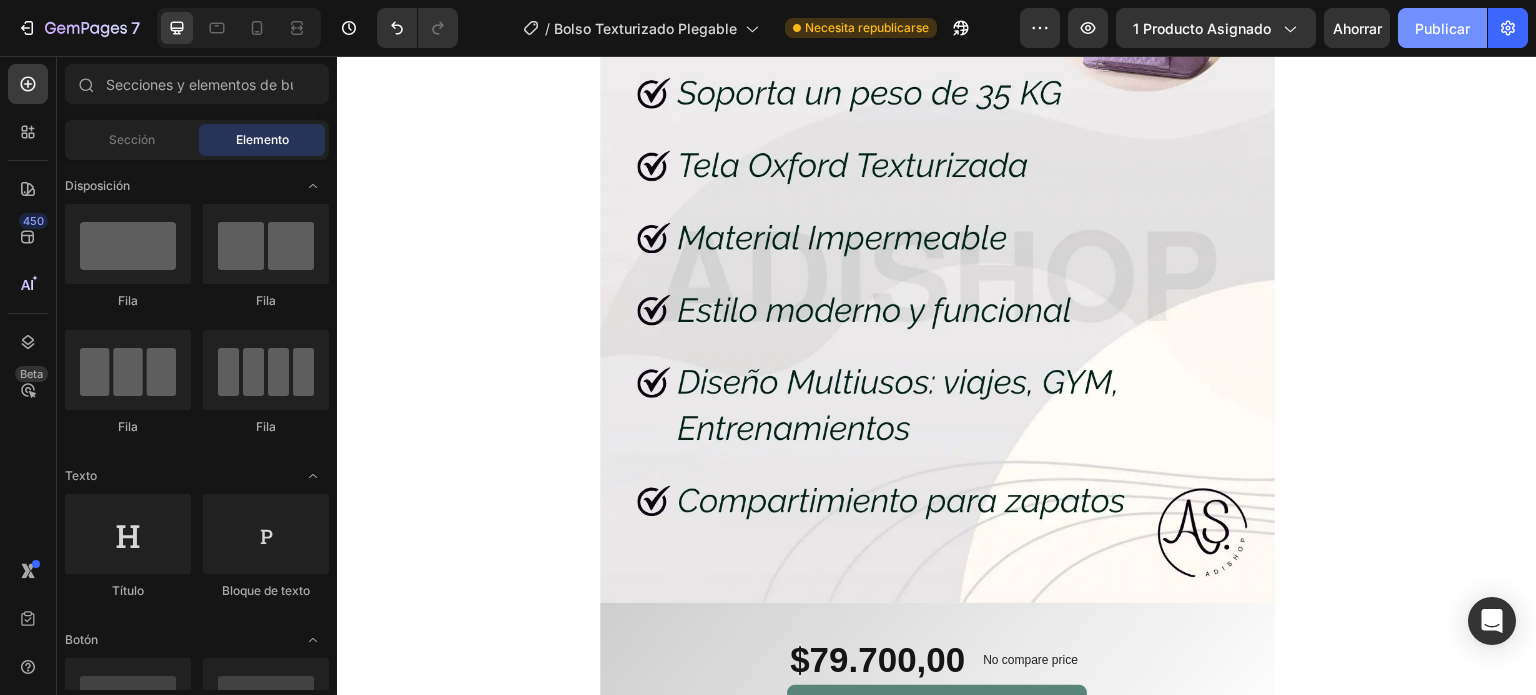 click on "Publicar" 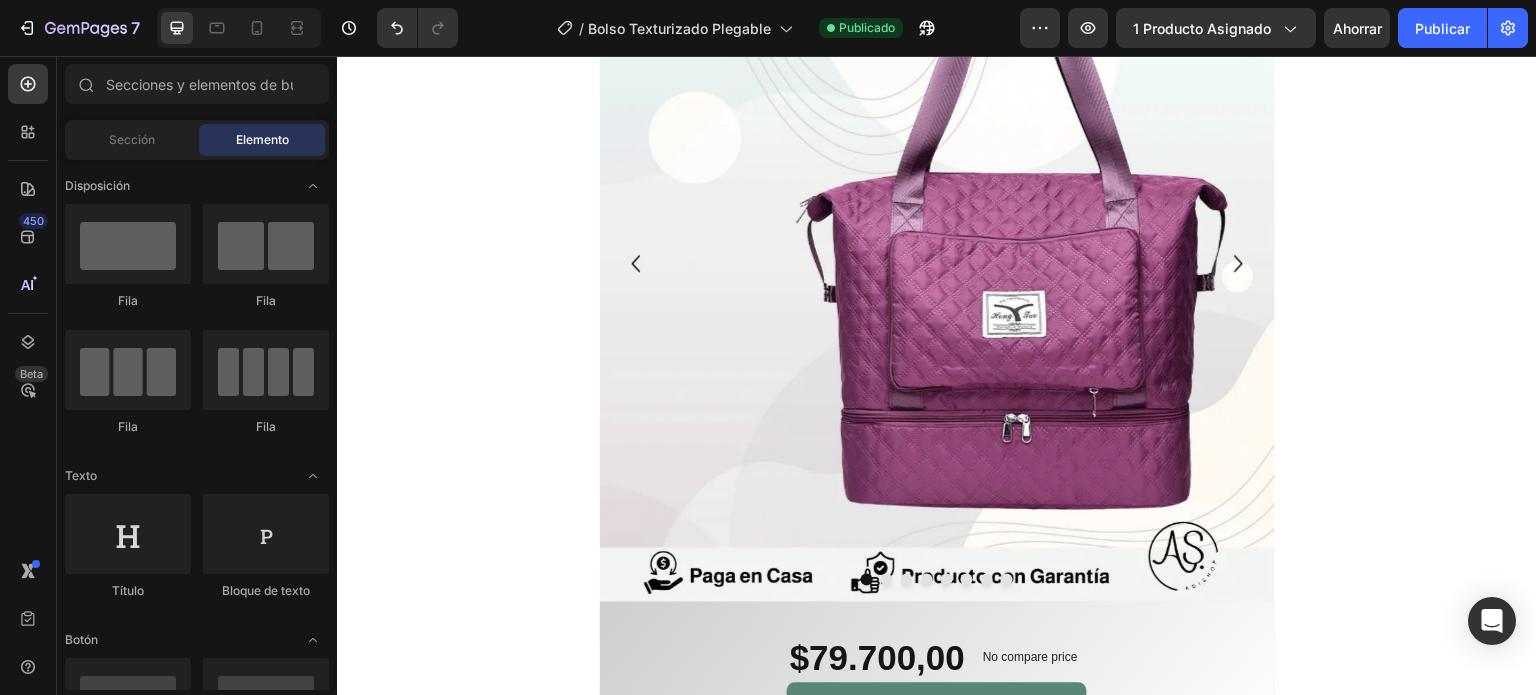scroll, scrollTop: 244, scrollLeft: 0, axis: vertical 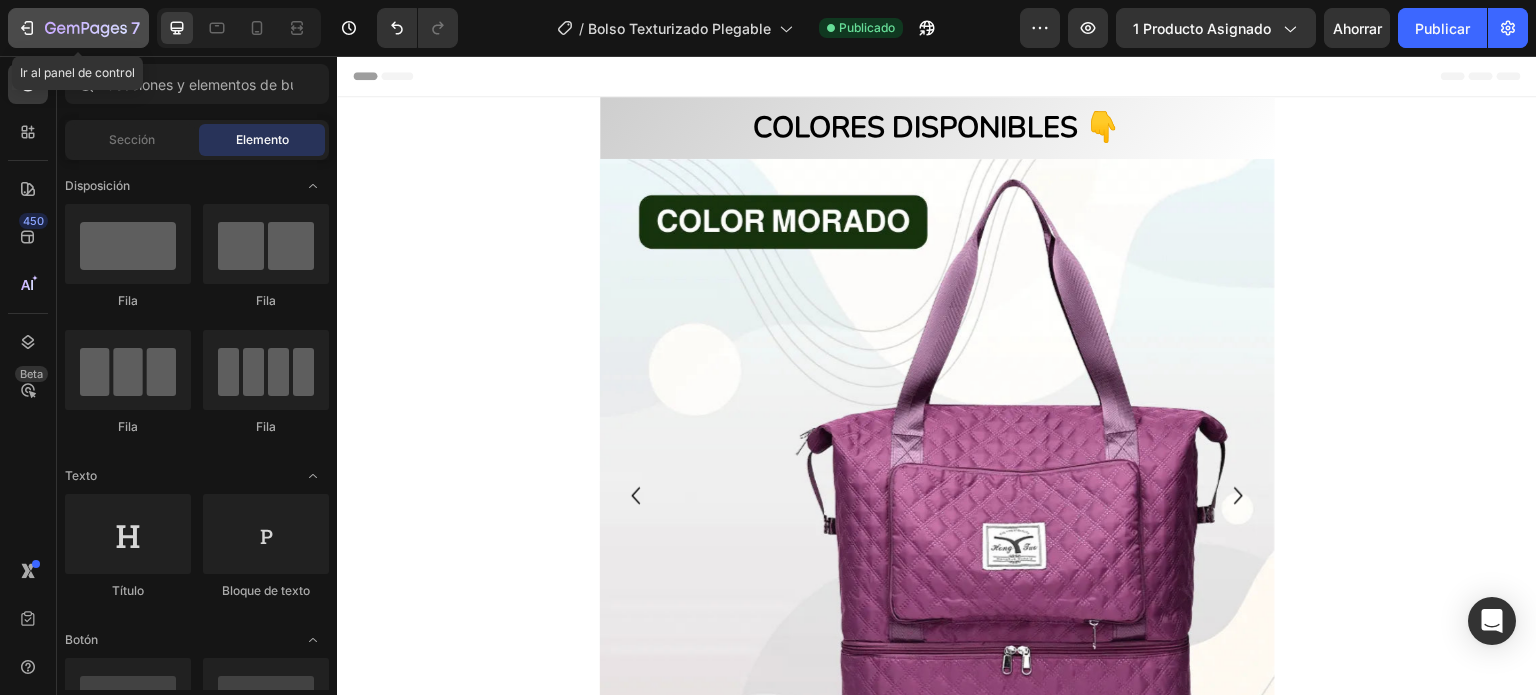 click on "7" 